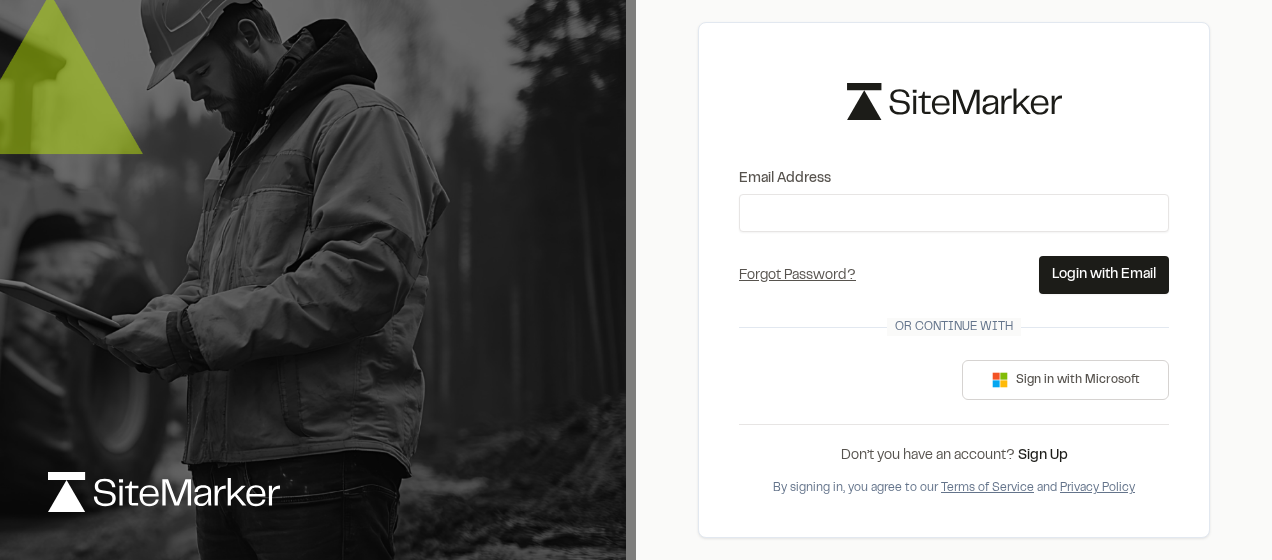 scroll, scrollTop: 0, scrollLeft: 0, axis: both 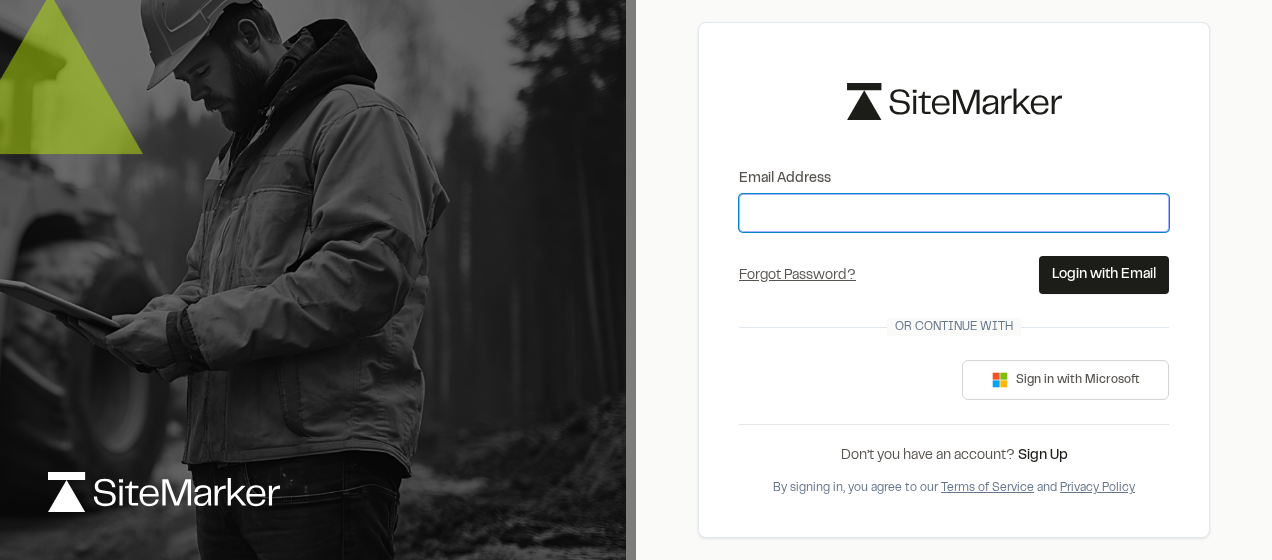 click on "Email Address" at bounding box center [954, 213] 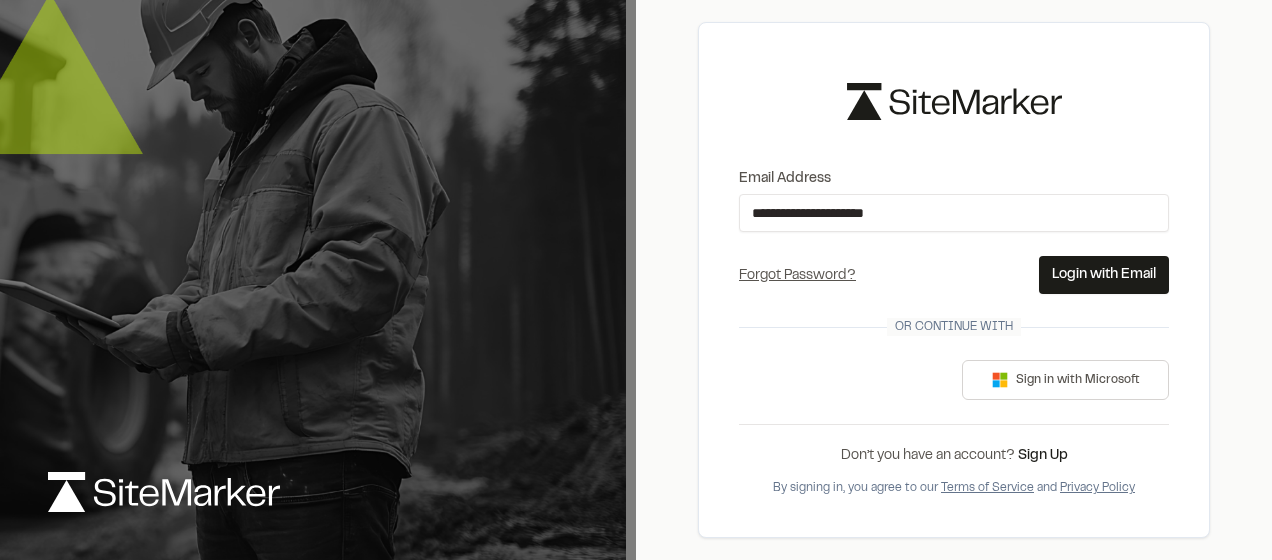 click on "Login with Email" at bounding box center [1104, 275] 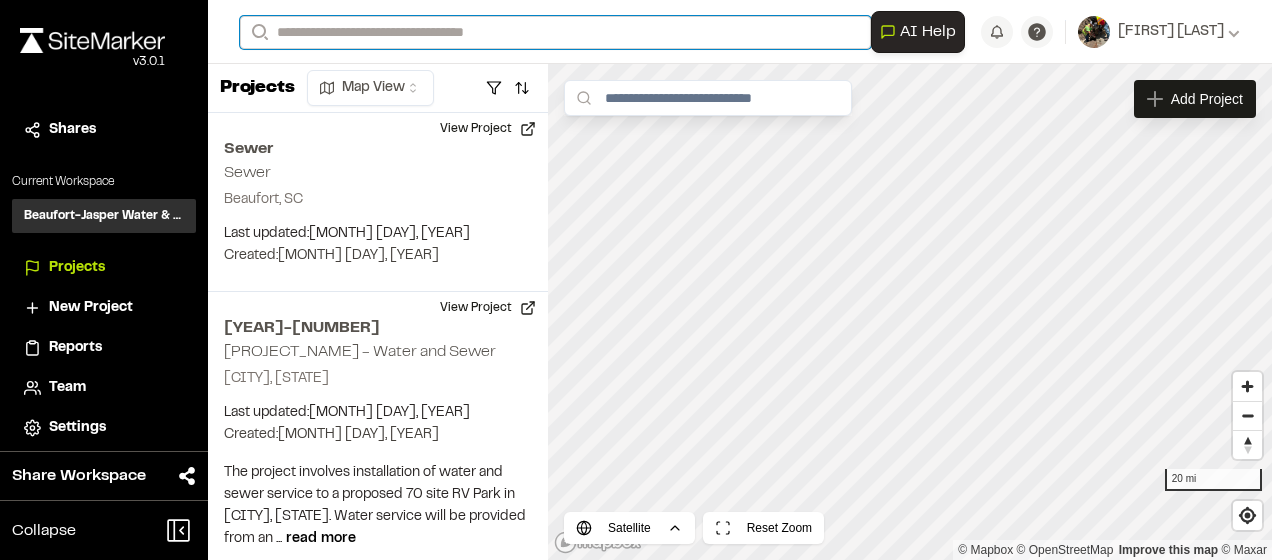 click on "Search" at bounding box center (555, 32) 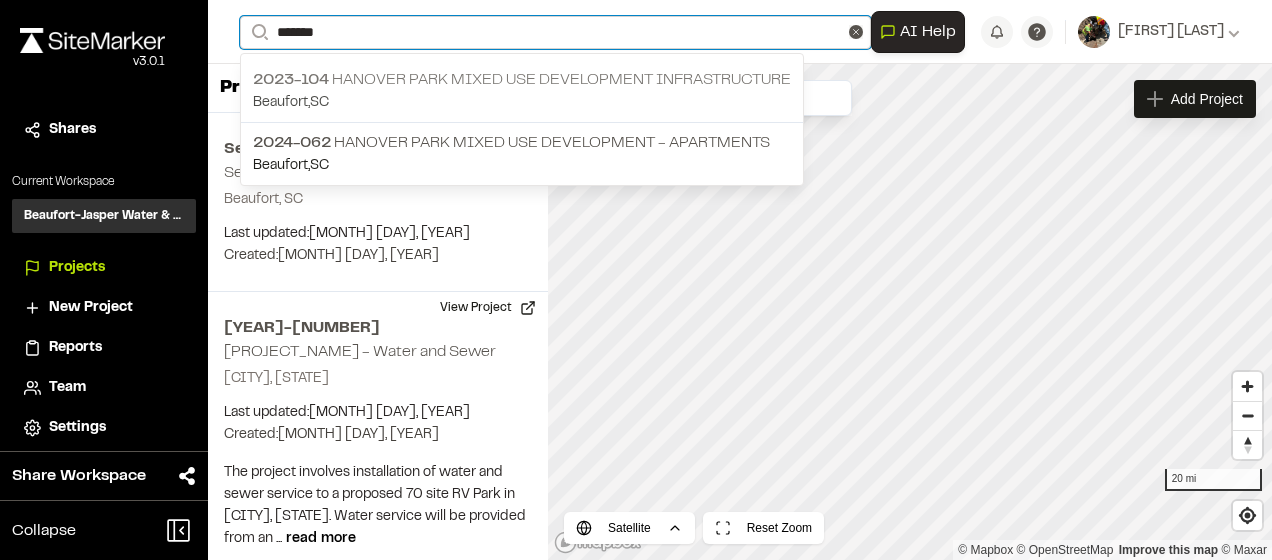 type on "*******" 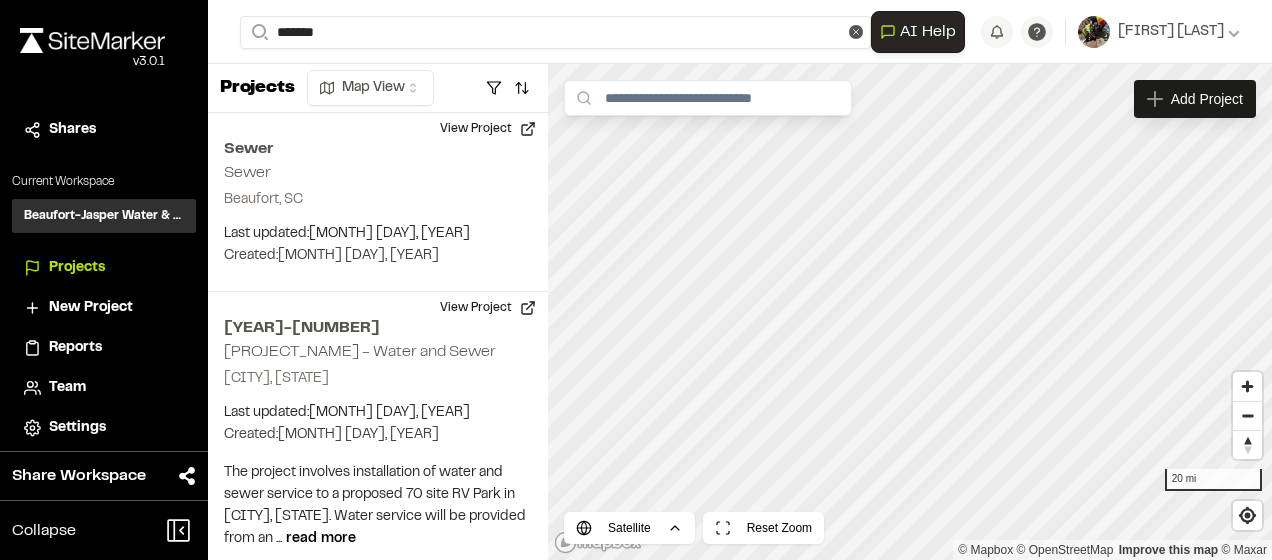 click on "2023-104 Hanover Park Mixed Use Development Infrastructure" at bounding box center (522, 80) 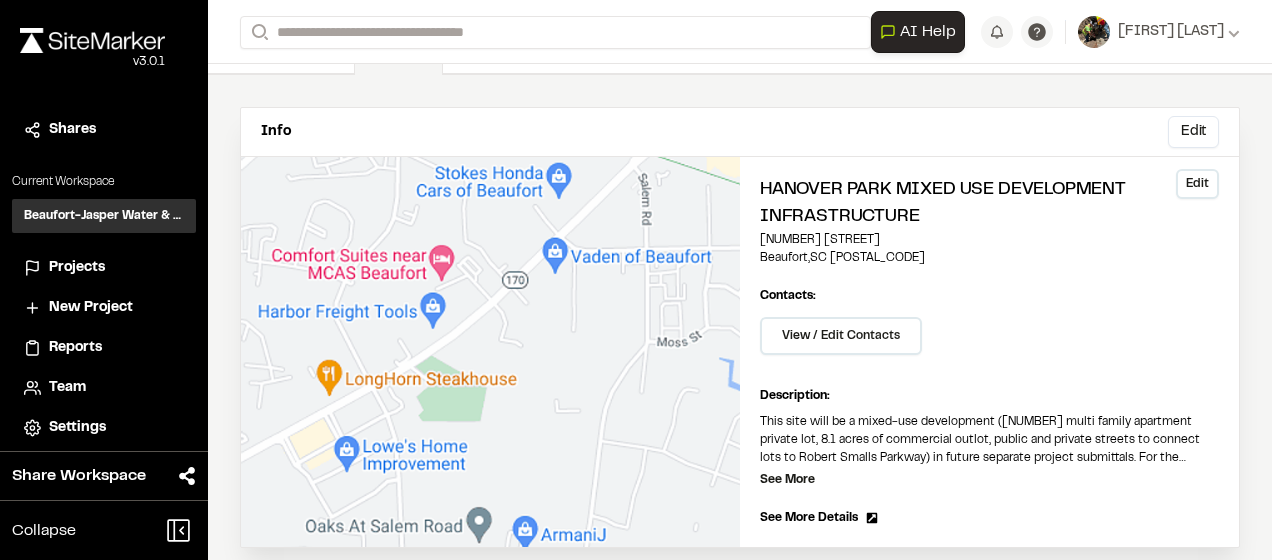 scroll, scrollTop: 0, scrollLeft: 0, axis: both 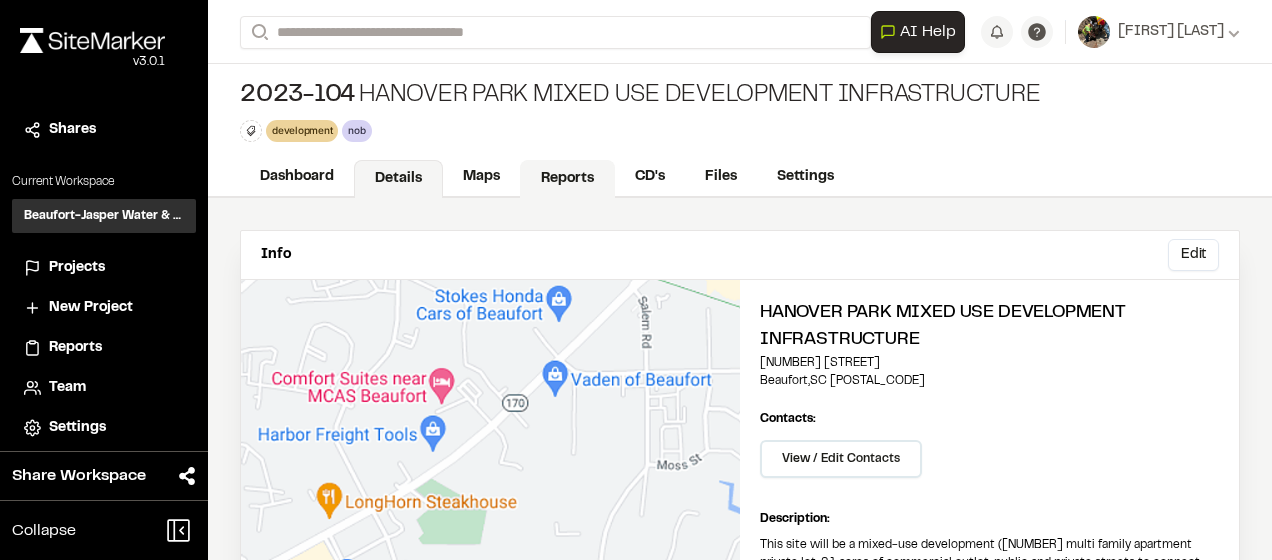 click on "Reports" at bounding box center (567, 179) 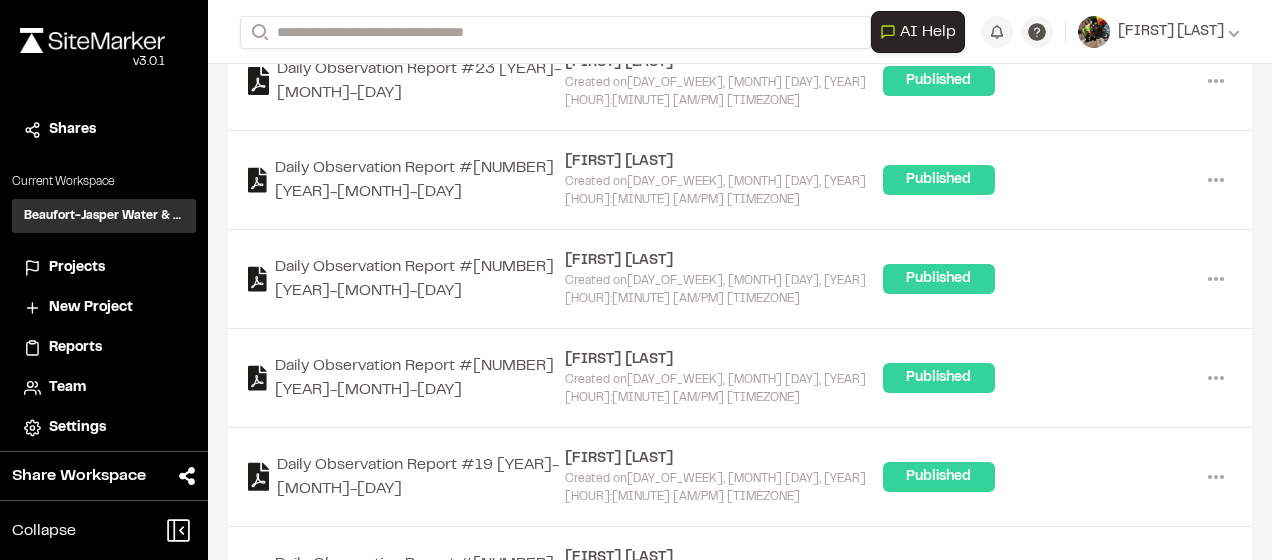 scroll, scrollTop: 900, scrollLeft: 0, axis: vertical 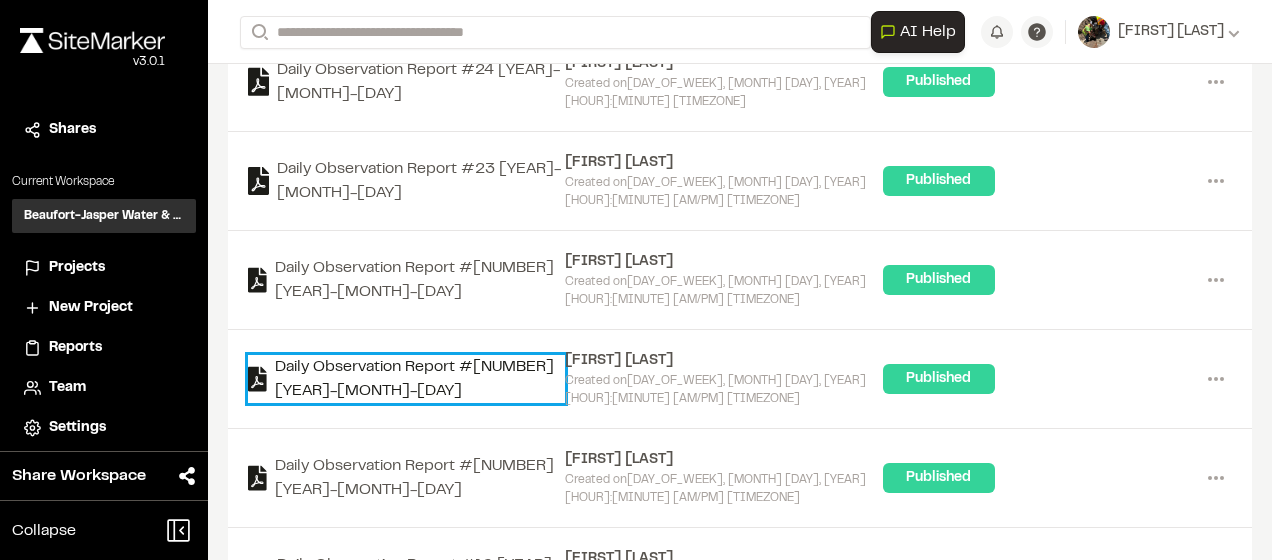 click on "Daily Observation Report #[NUMBER] [YEAR]-[MONTH]-[DAY]" at bounding box center [406, 379] 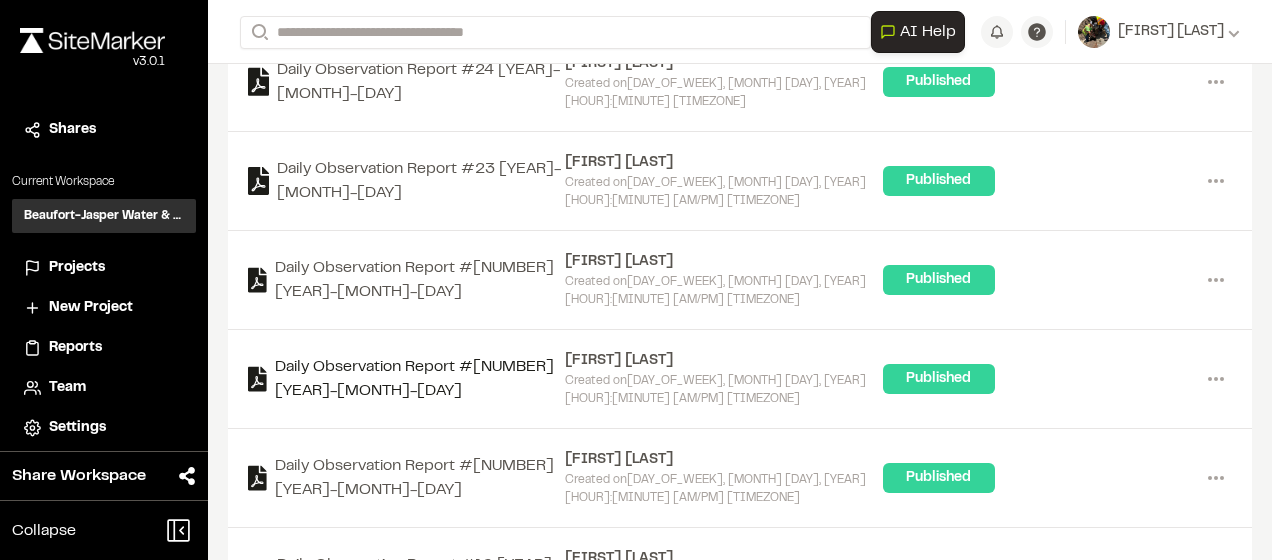 scroll, scrollTop: 0, scrollLeft: 0, axis: both 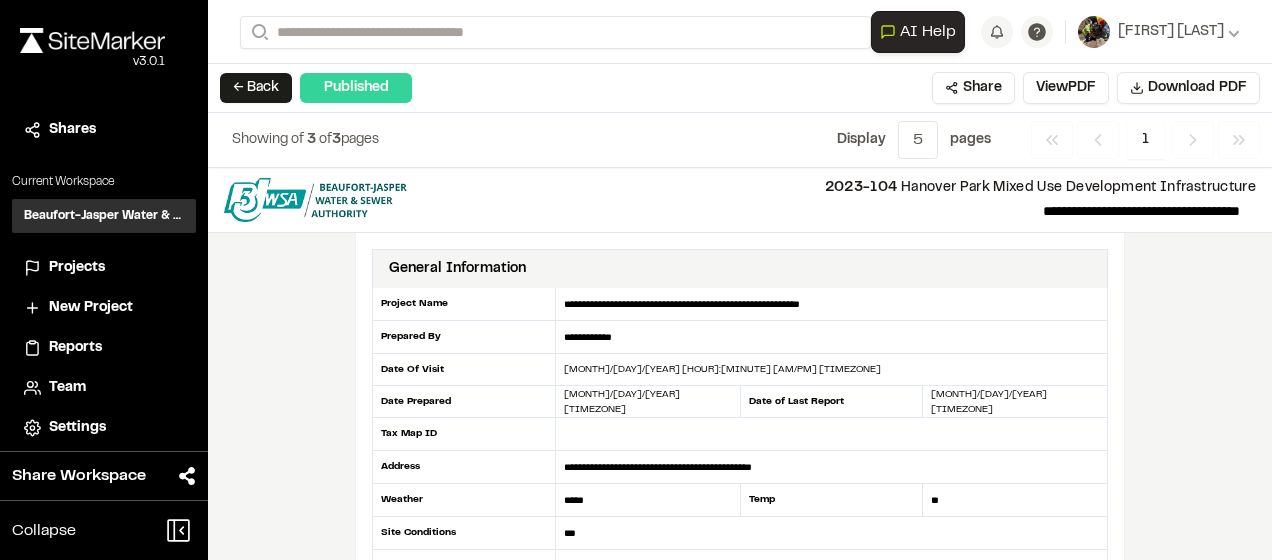 click on "← Back" at bounding box center [256, 88] 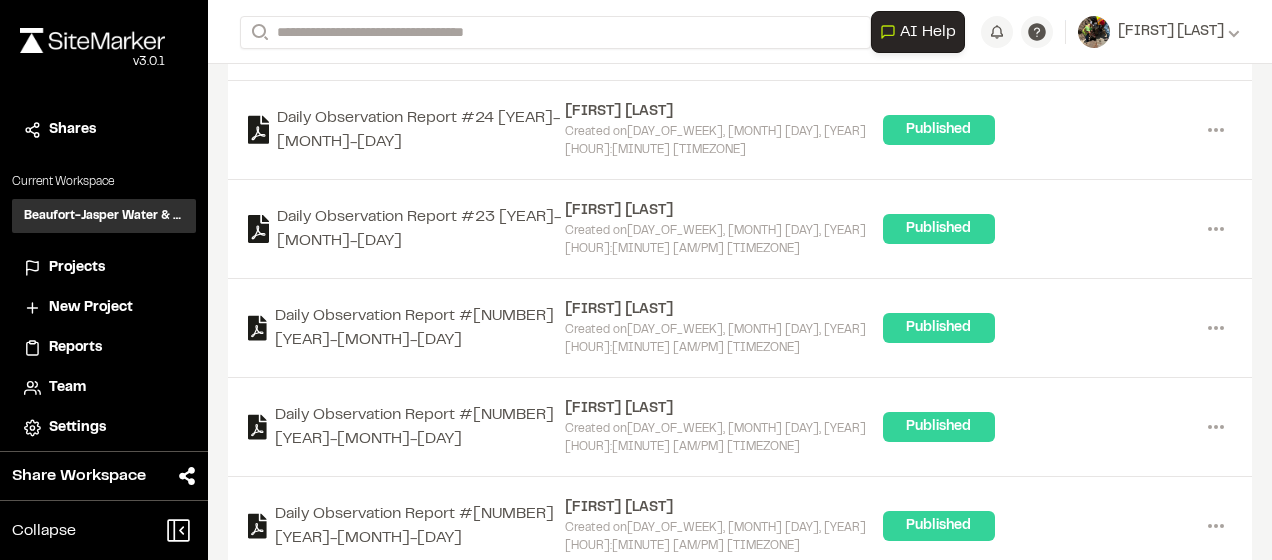 scroll, scrollTop: 900, scrollLeft: 0, axis: vertical 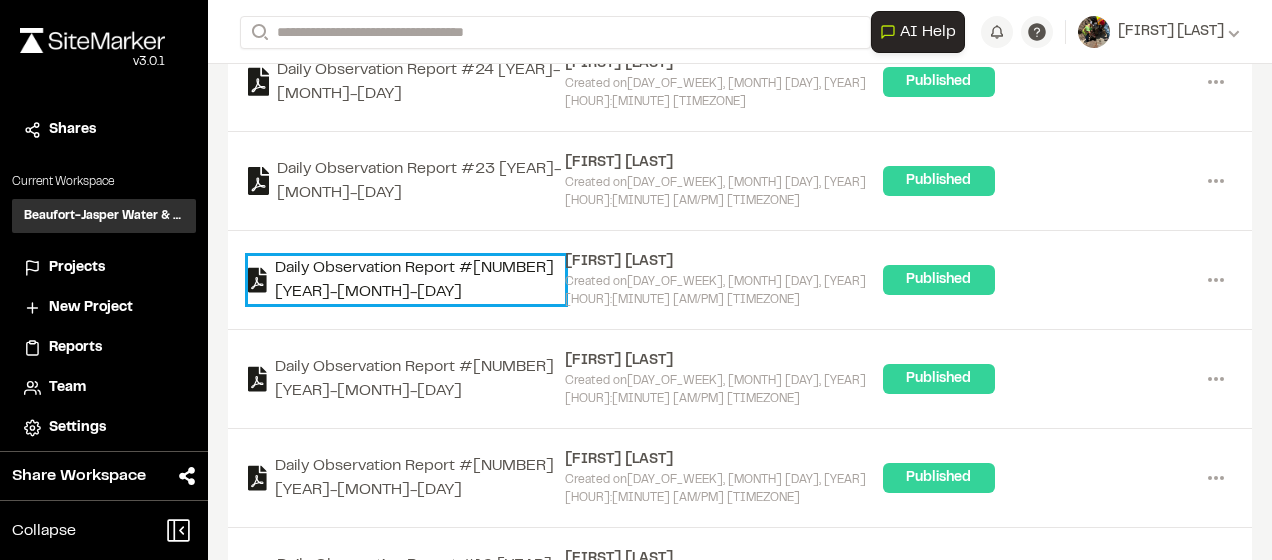 click on "Daily Observation Report #[NUMBER] [YEAR]-[MONTH]-[DAY]" at bounding box center (406, 280) 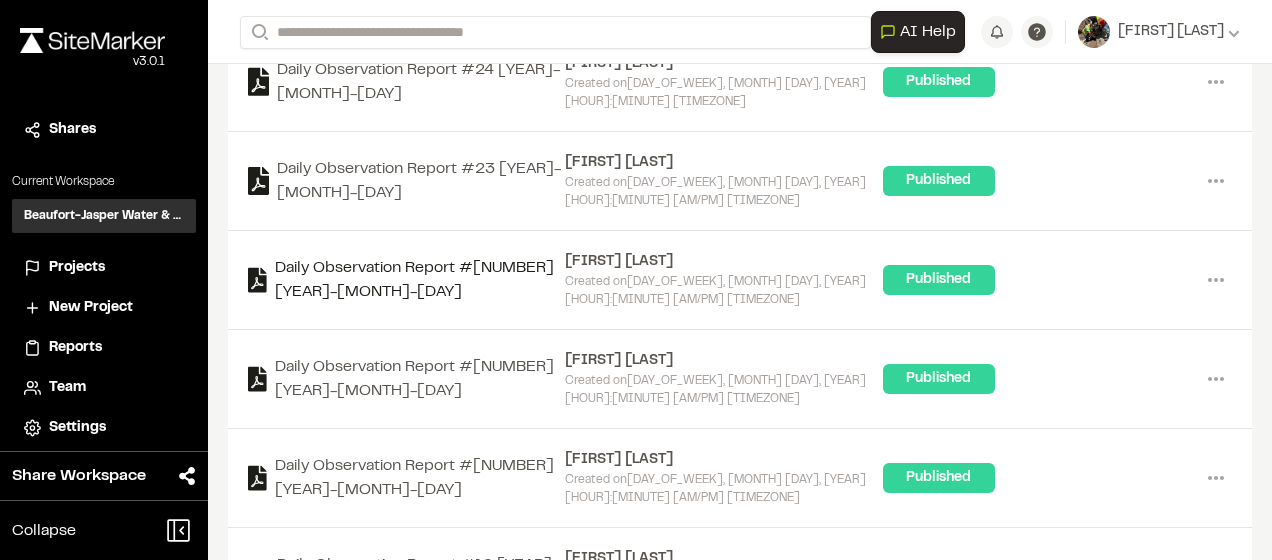 scroll, scrollTop: 0, scrollLeft: 0, axis: both 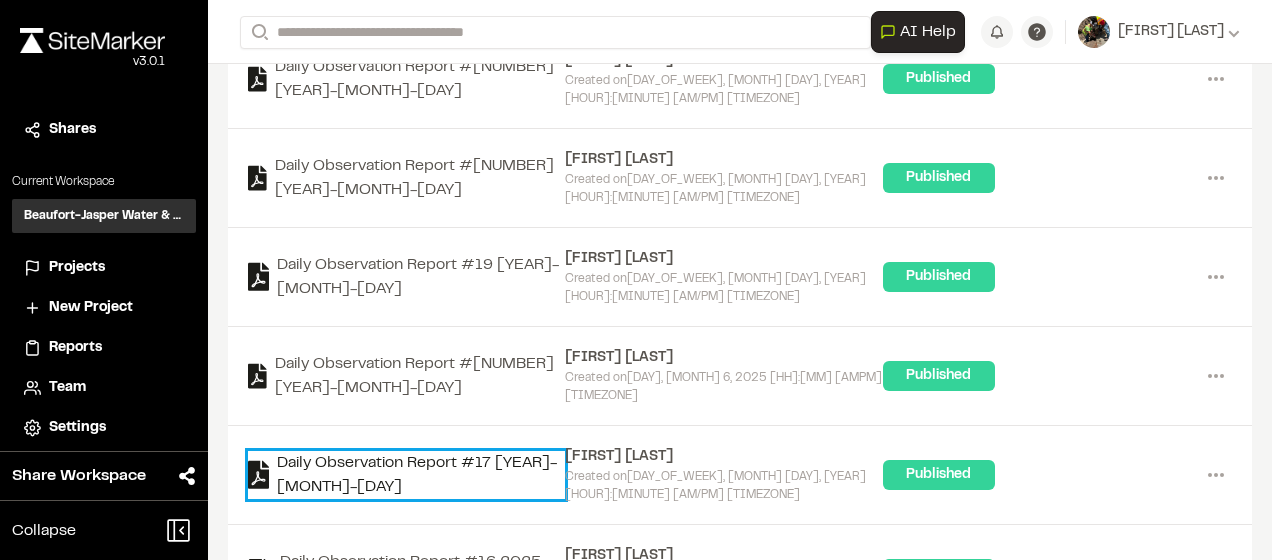 click on "Daily Observation Report #17 [YEAR]-[MONTH]-[DAY]" at bounding box center [406, 475] 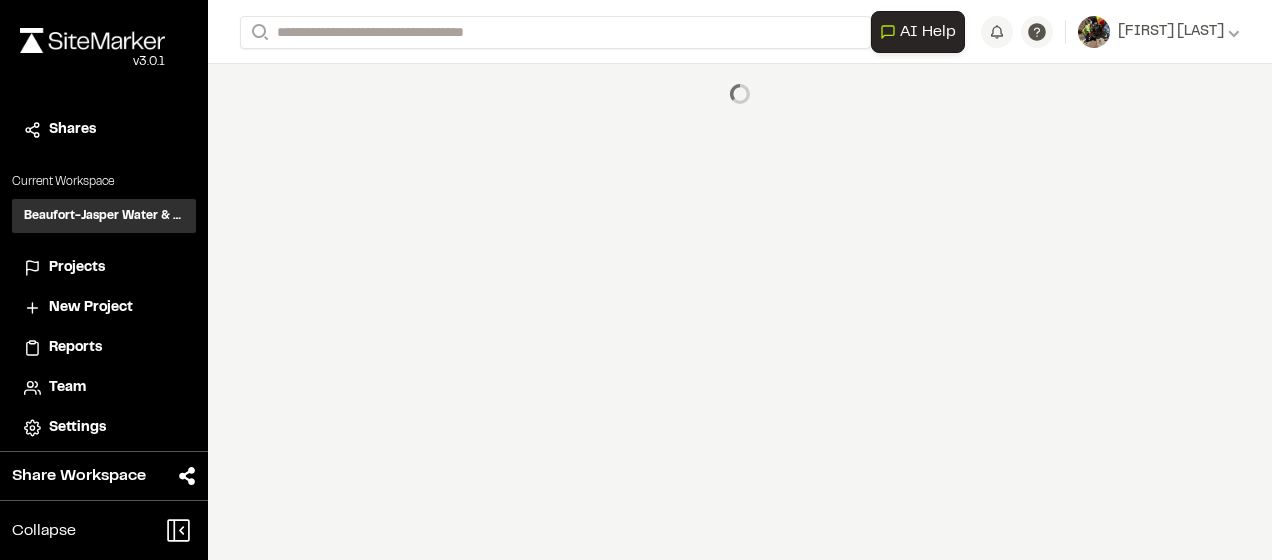 scroll, scrollTop: 0, scrollLeft: 0, axis: both 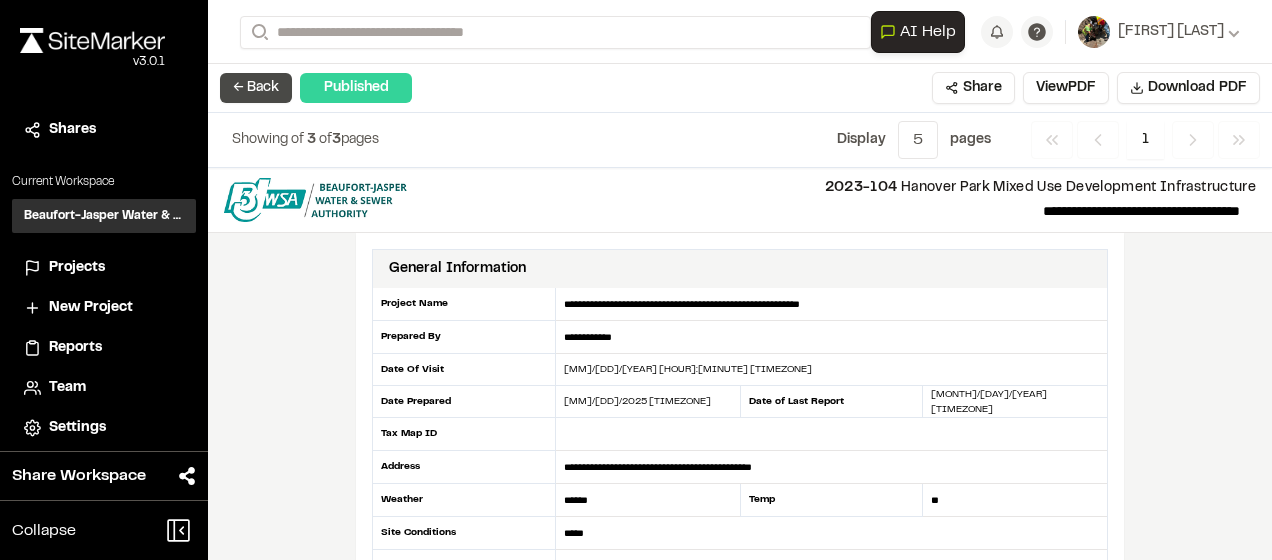 click on "← Back" at bounding box center [256, 88] 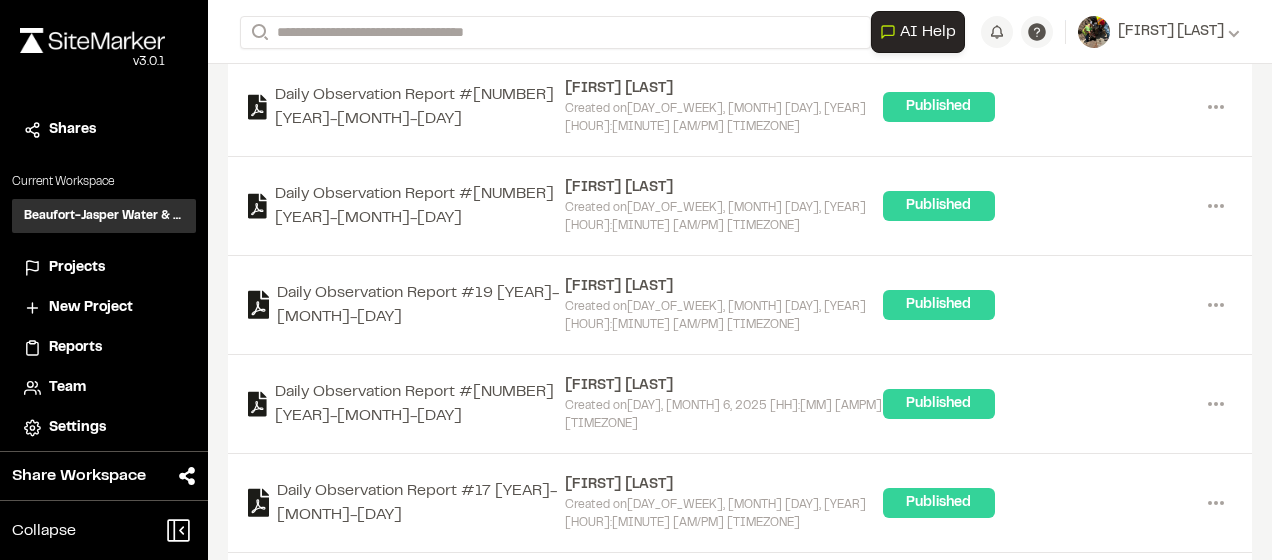 scroll, scrollTop: 1200, scrollLeft: 0, axis: vertical 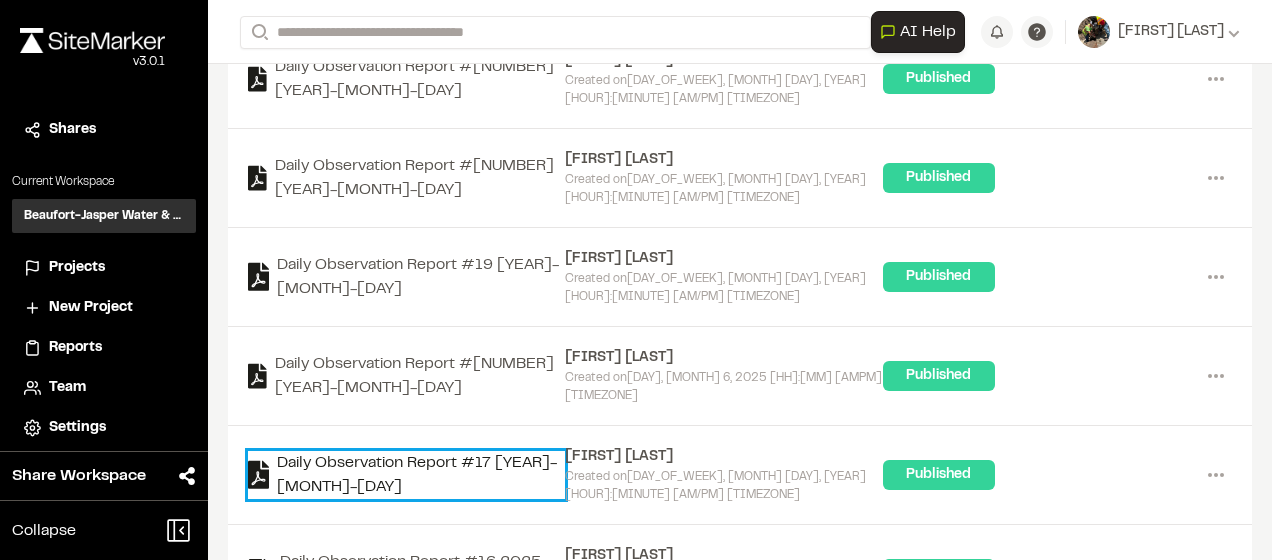 click on "Daily Observation Report #17 [YEAR]-[MONTH]-[DAY]" at bounding box center (406, 475) 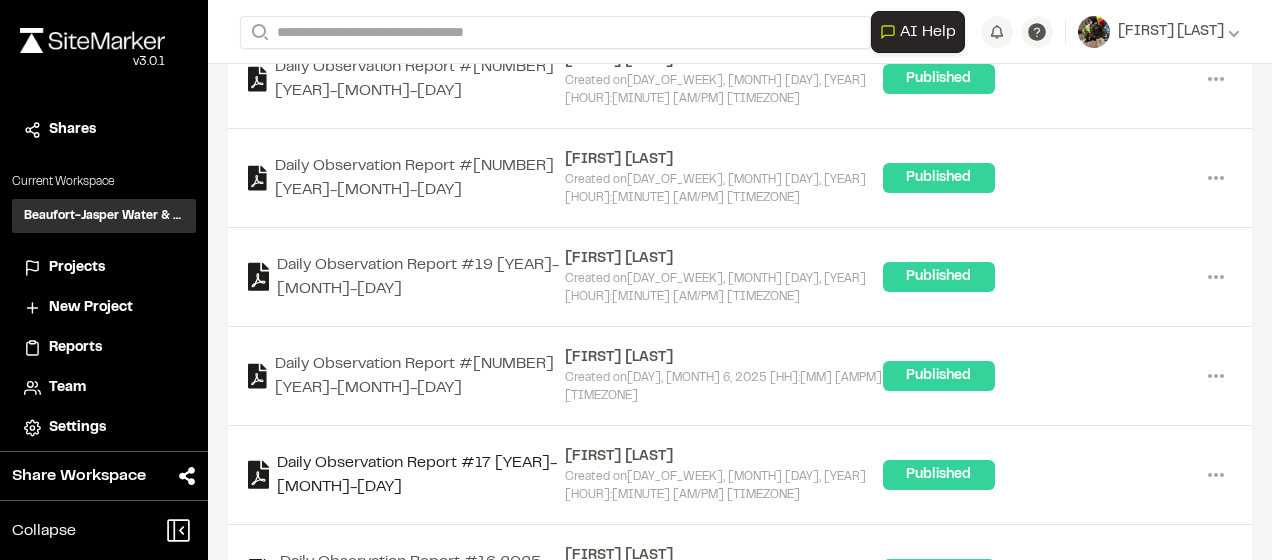 scroll, scrollTop: 0, scrollLeft: 0, axis: both 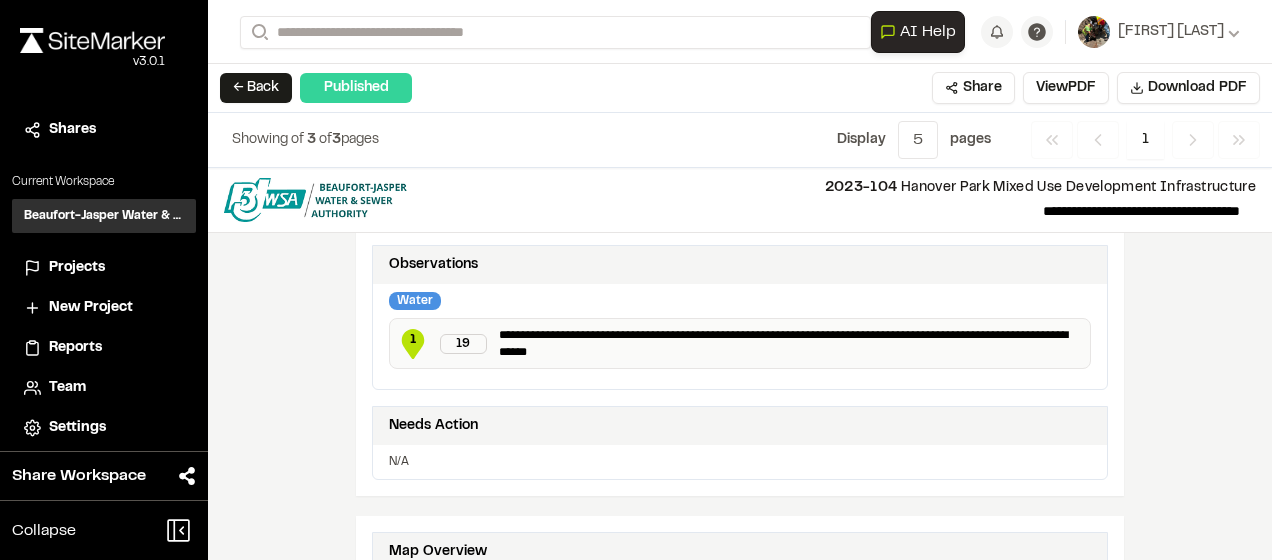 click on "← Back" at bounding box center (256, 88) 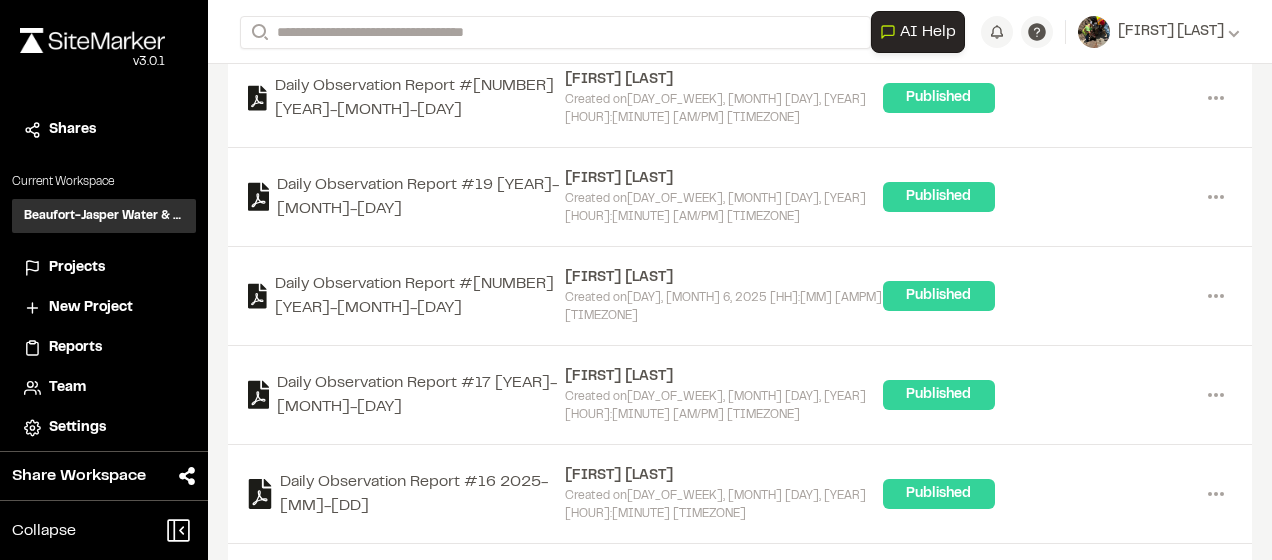 scroll, scrollTop: 1300, scrollLeft: 0, axis: vertical 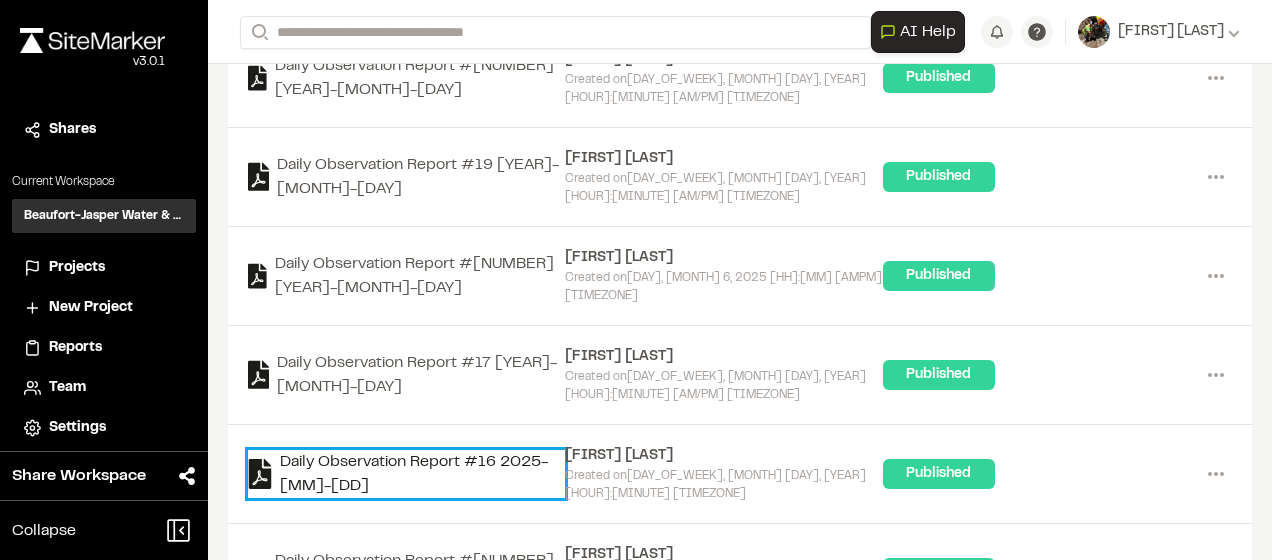 click on "Daily Observation Report #16 2025-[MM]-[DD]" at bounding box center [406, 474] 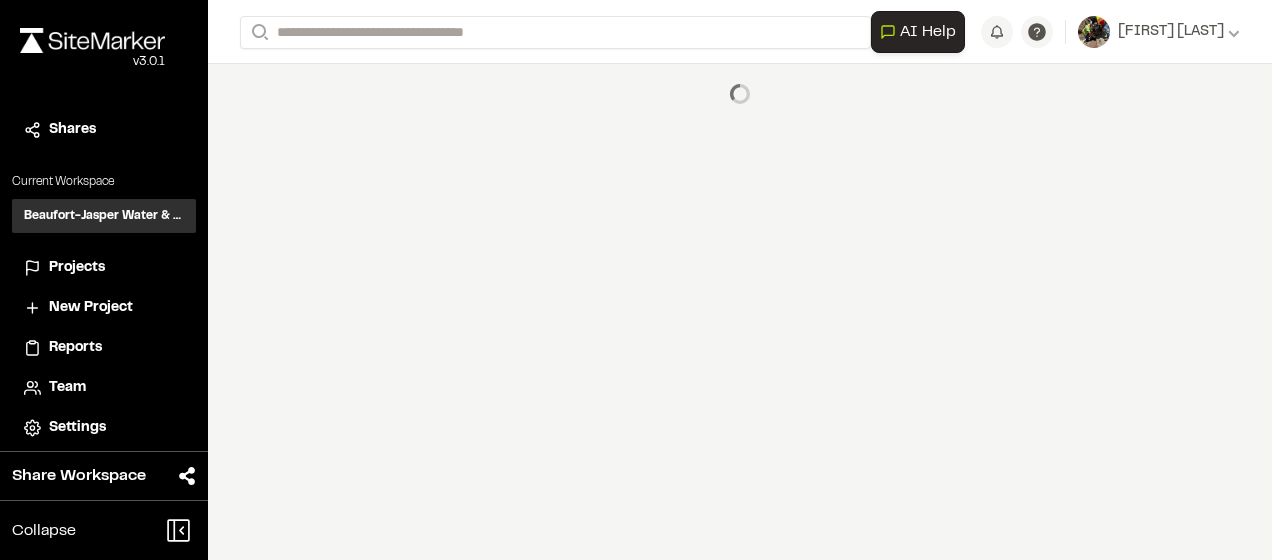 scroll, scrollTop: 0, scrollLeft: 0, axis: both 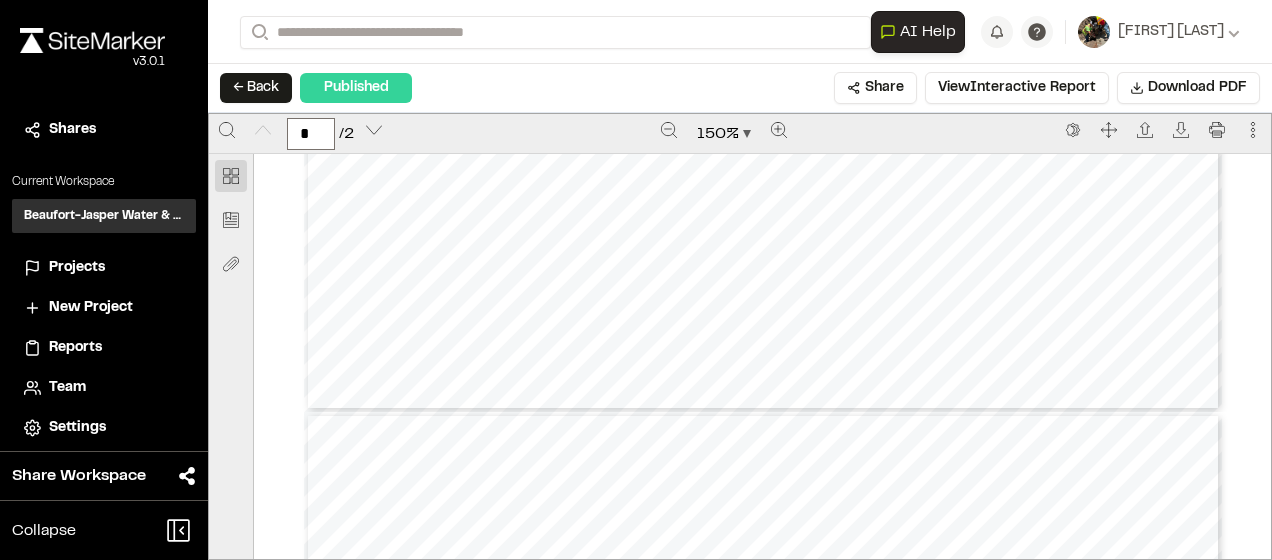 type on "*" 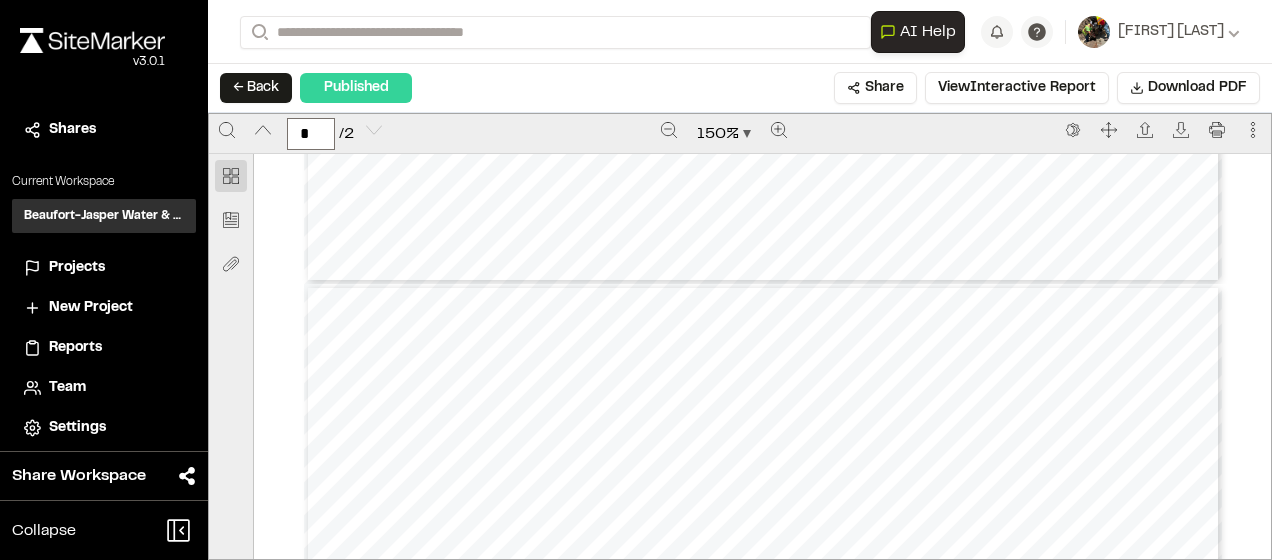 scroll, scrollTop: 1100, scrollLeft: 0, axis: vertical 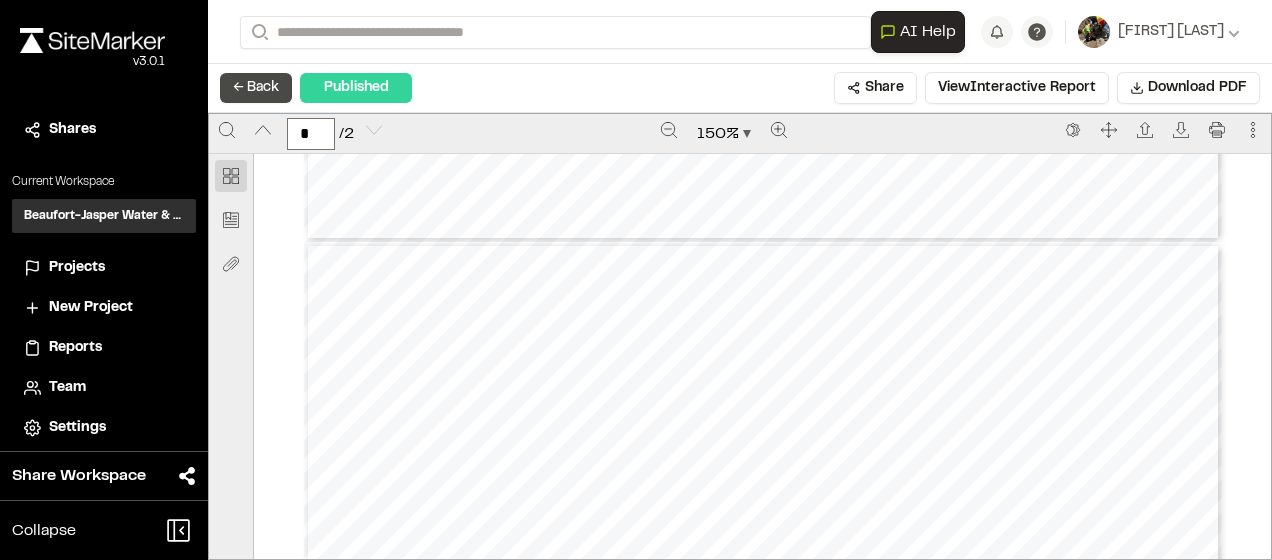 click on "← Back" at bounding box center [256, 88] 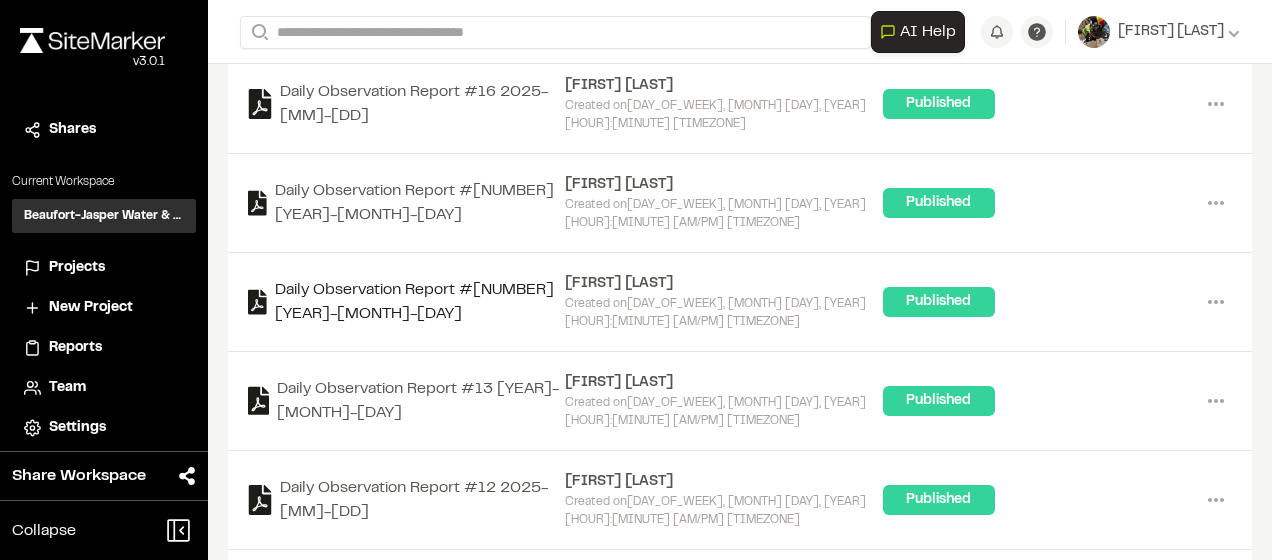 scroll, scrollTop: 1770, scrollLeft: 0, axis: vertical 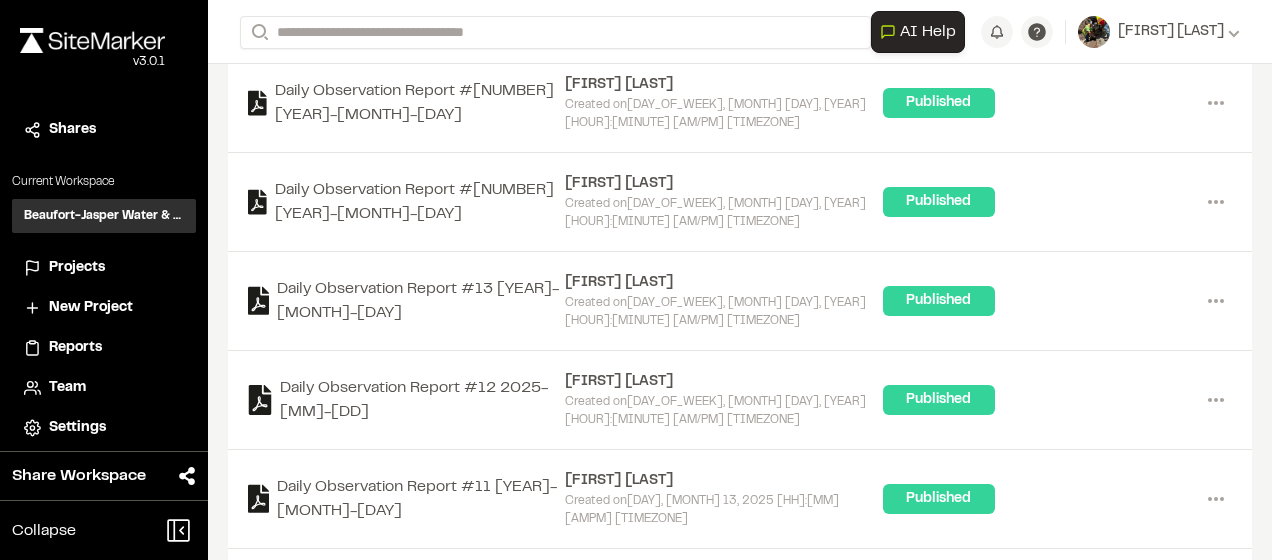 click on "Daily Observation Report #10 [YEAR]-[MONTH]-[DAY]" at bounding box center [406, 598] 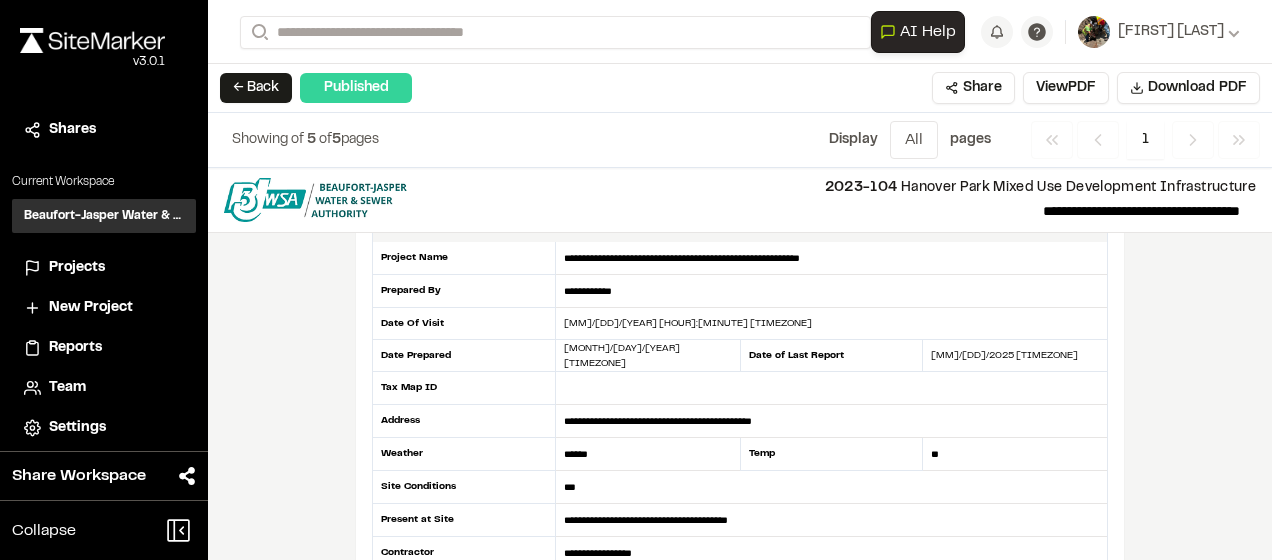 scroll, scrollTop: 0, scrollLeft: 0, axis: both 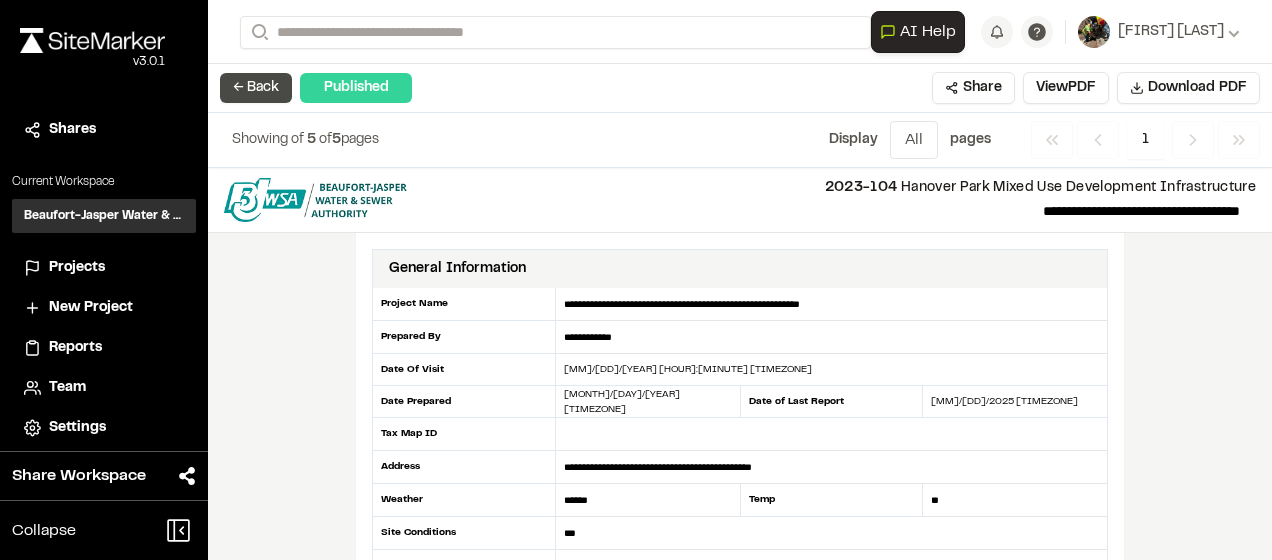 click on "← Back" at bounding box center [256, 88] 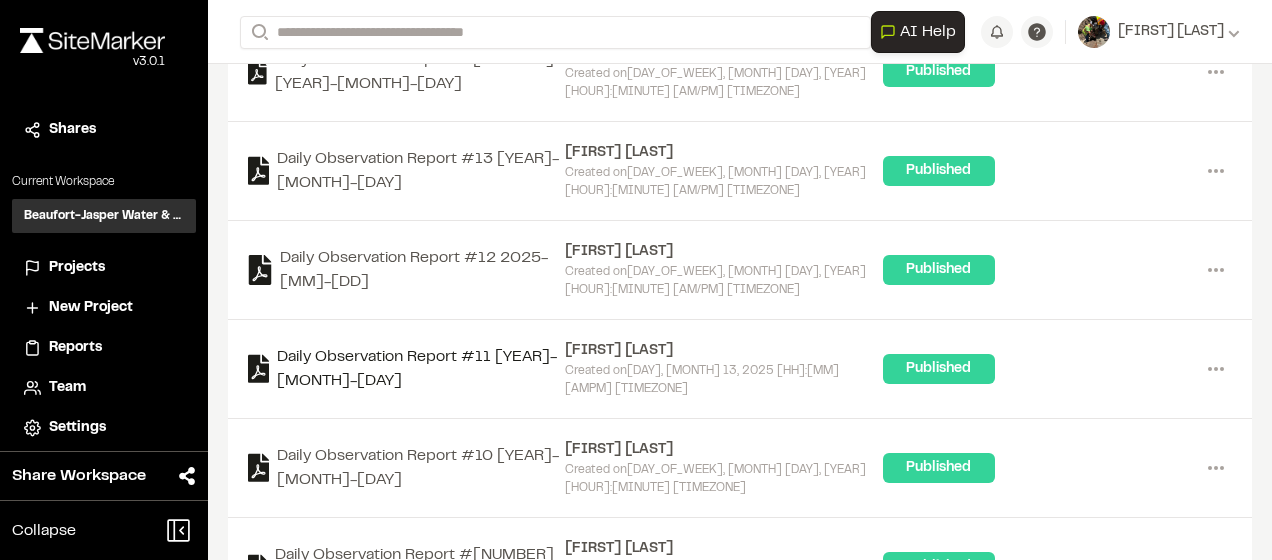 scroll, scrollTop: 1800, scrollLeft: 0, axis: vertical 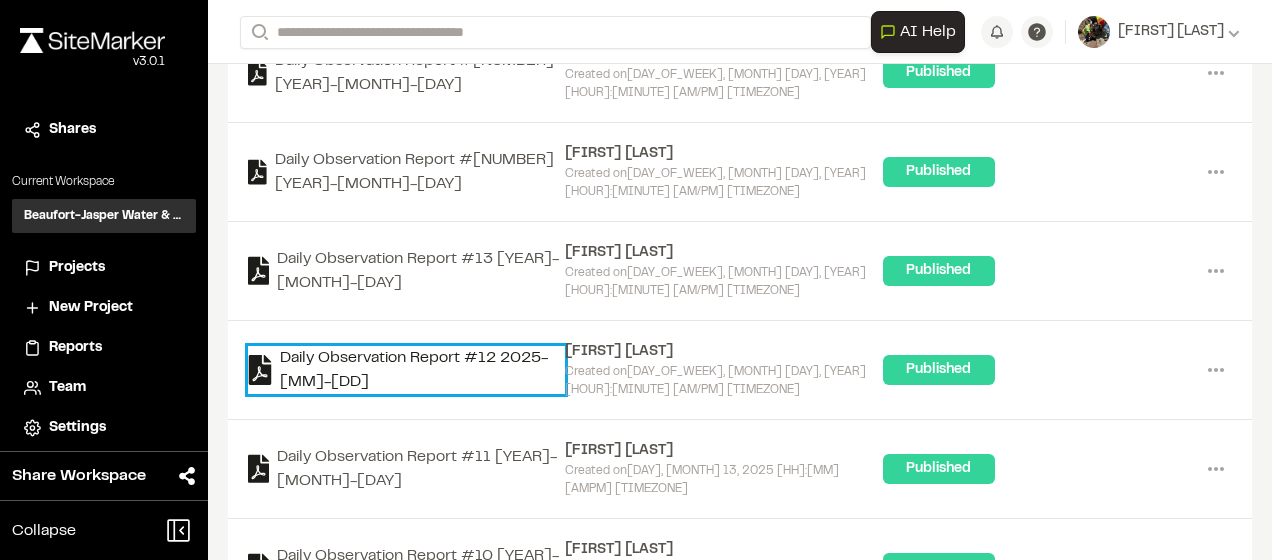 click on "Daily Observation Report #12 2025-[MM]-[DD]" at bounding box center [406, 370] 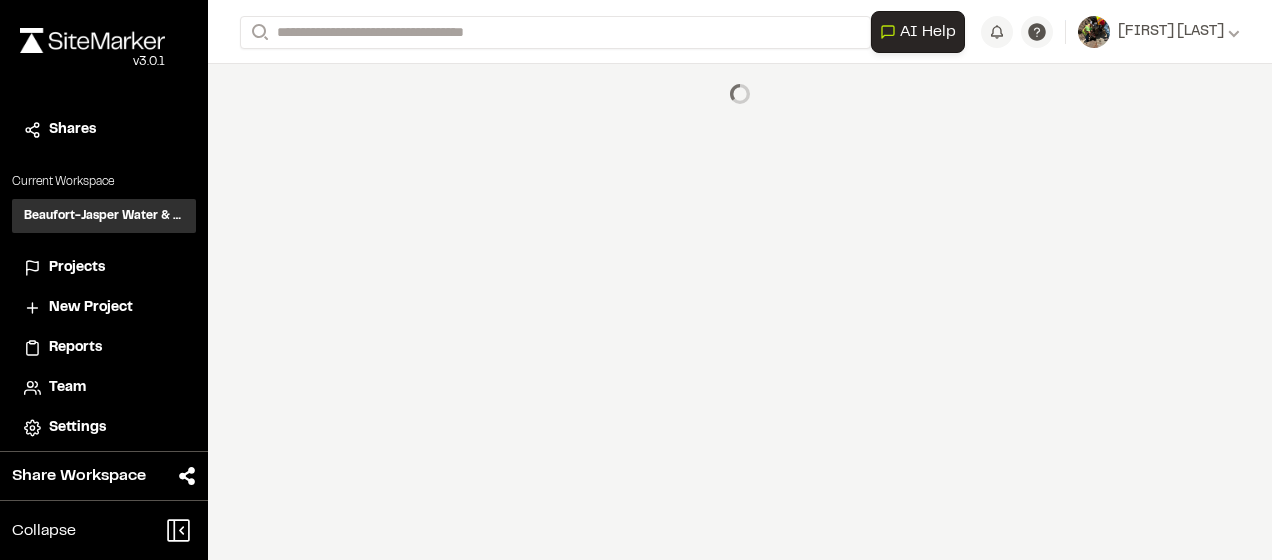 scroll, scrollTop: 0, scrollLeft: 0, axis: both 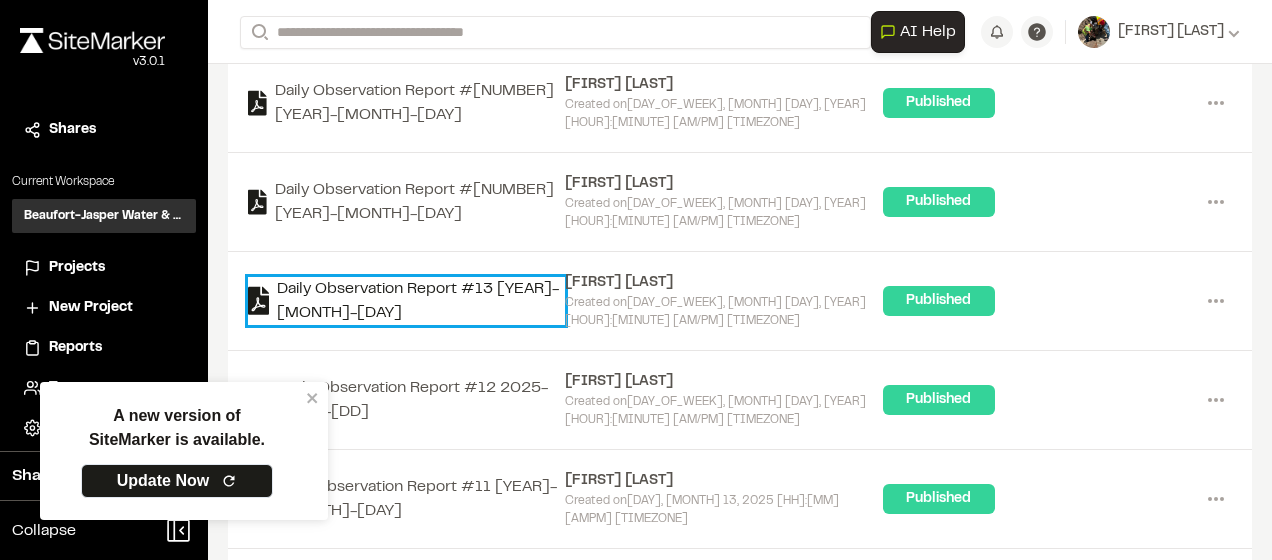 click on "Daily Observation Report #13 [YEAR]-[MONTH]-[DAY]" at bounding box center [406, 301] 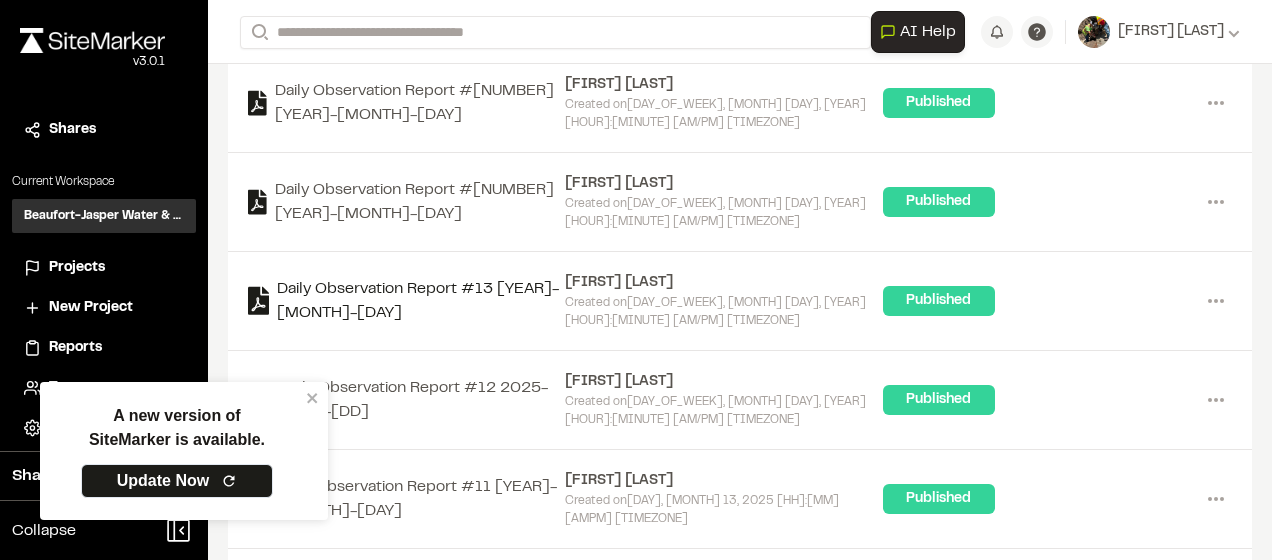scroll, scrollTop: 0, scrollLeft: 0, axis: both 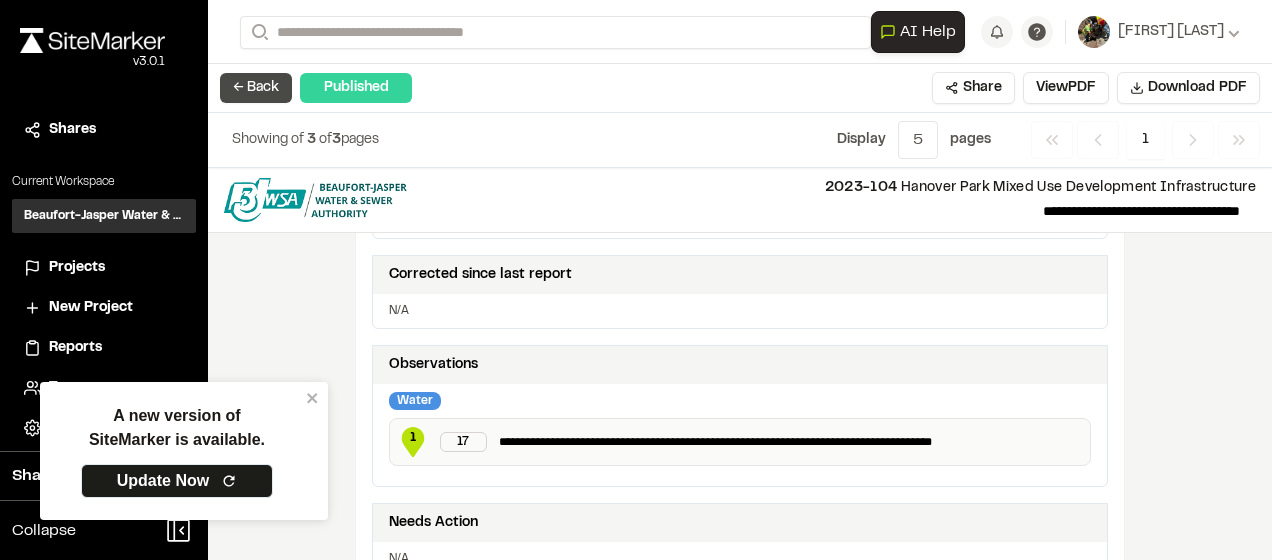 click on "← Back" at bounding box center (256, 88) 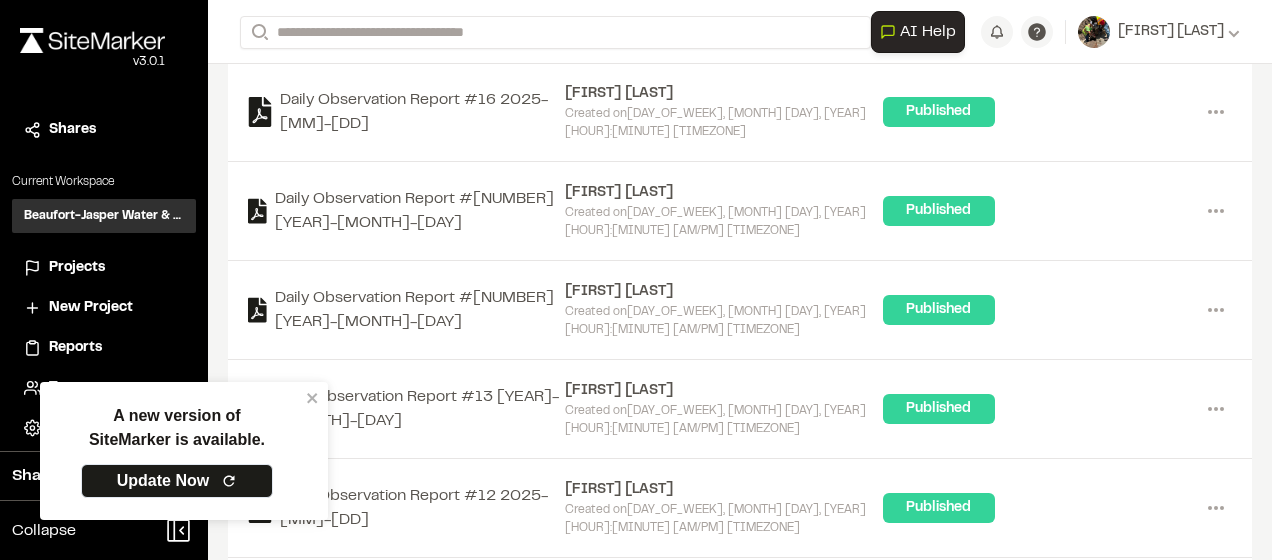 scroll, scrollTop: 1670, scrollLeft: 0, axis: vertical 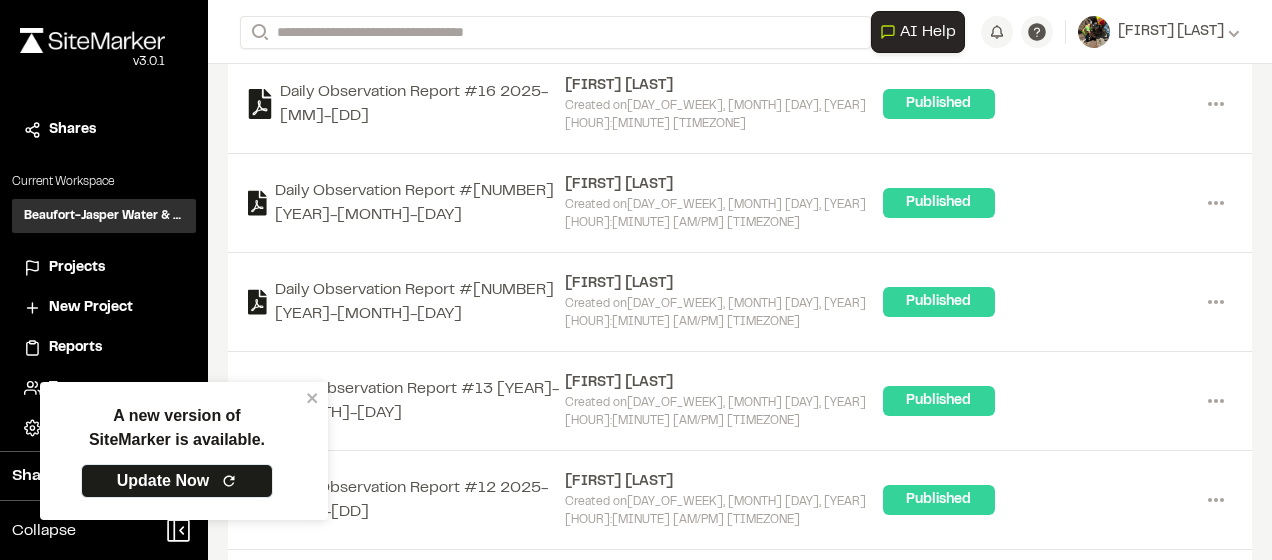 click on "A new version of   SiteMarker is available. Update Now" at bounding box center [184, 451] 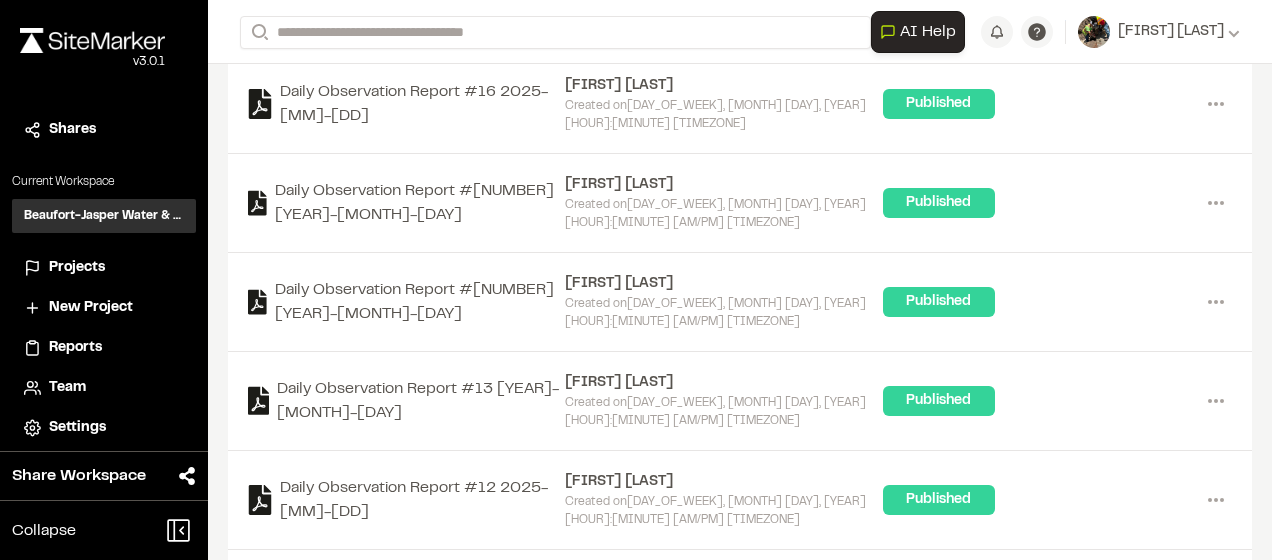 scroll, scrollTop: 1570, scrollLeft: 0, axis: vertical 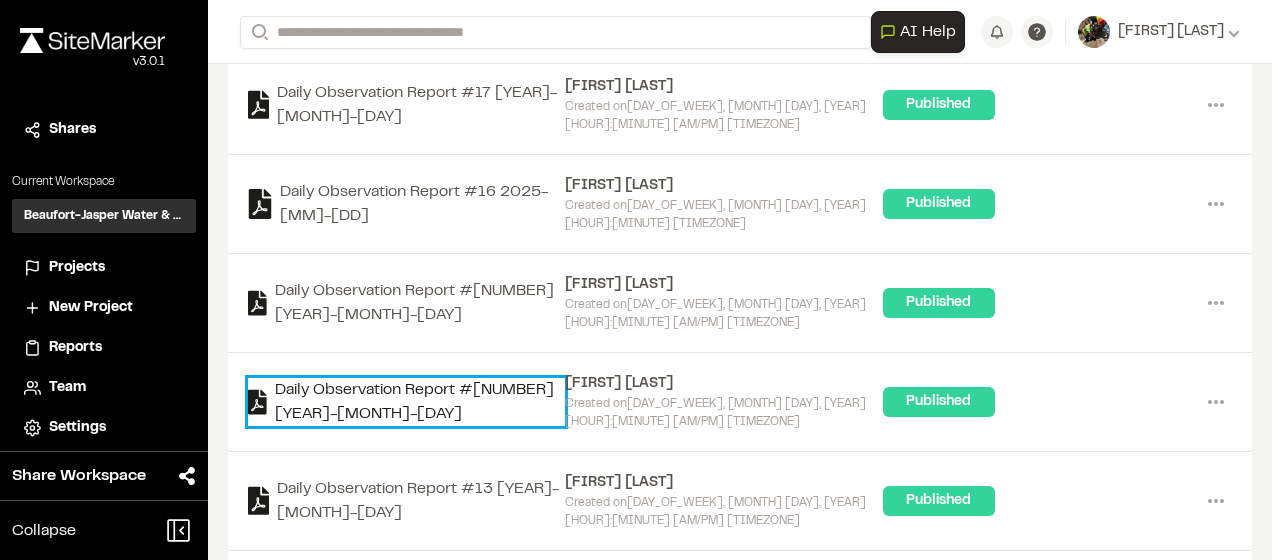 click on "Daily Observation Report #[NUMBER] [YEAR]-[MONTH]-[DAY]" at bounding box center (406, 402) 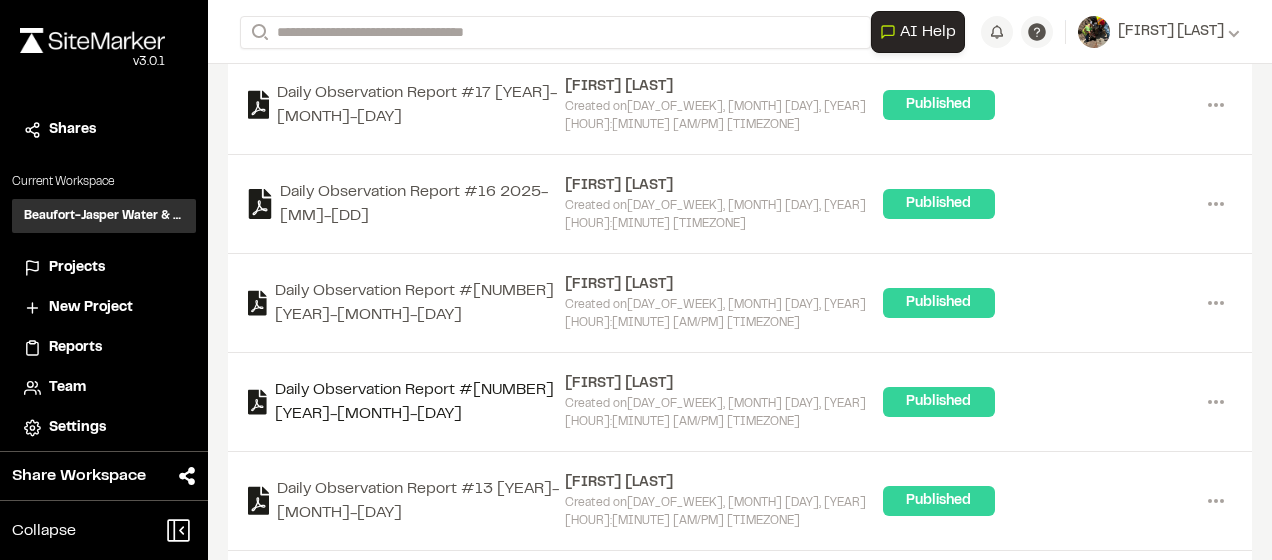 scroll, scrollTop: 0, scrollLeft: 0, axis: both 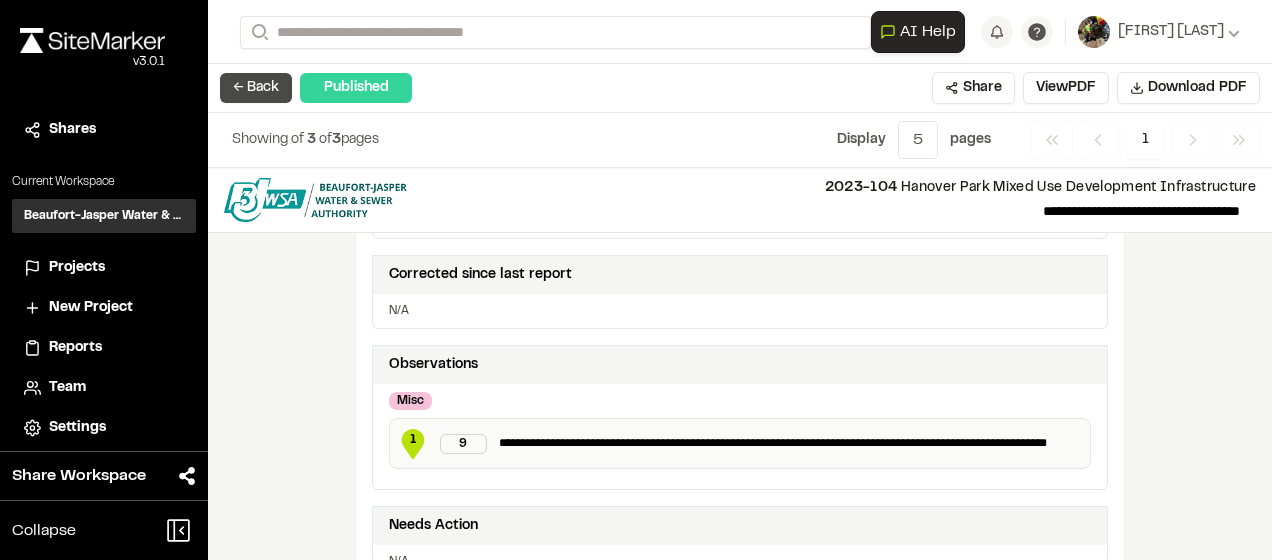 click on "← Back" at bounding box center [256, 88] 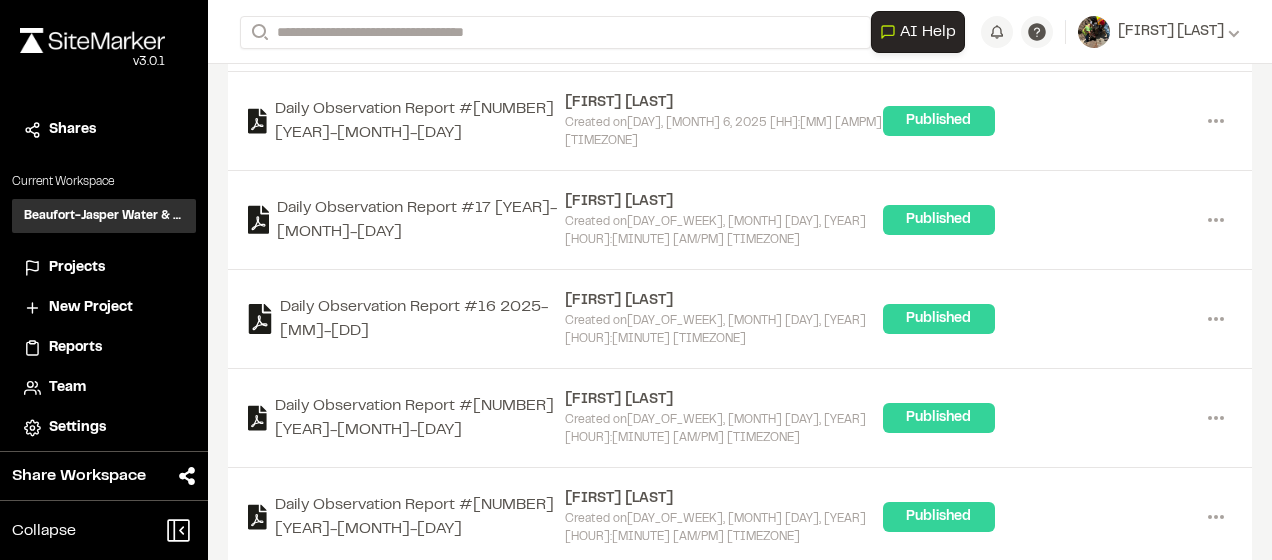 scroll, scrollTop: 1500, scrollLeft: 0, axis: vertical 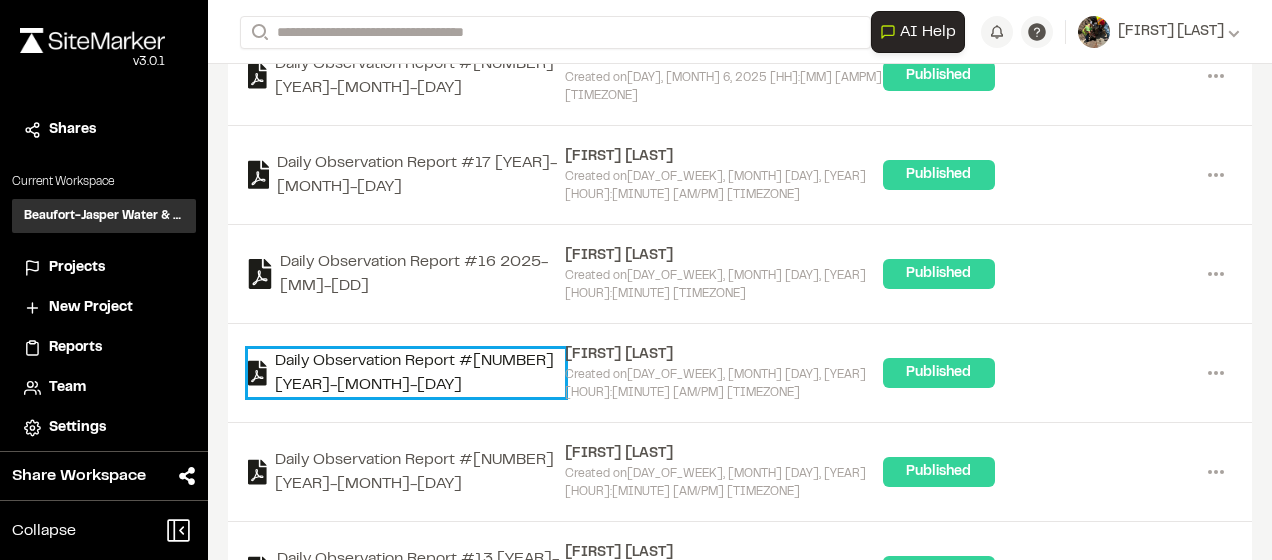click on "Daily Observation Report #[NUMBER] [YEAR]-[MONTH]-[DAY]" at bounding box center (406, 373) 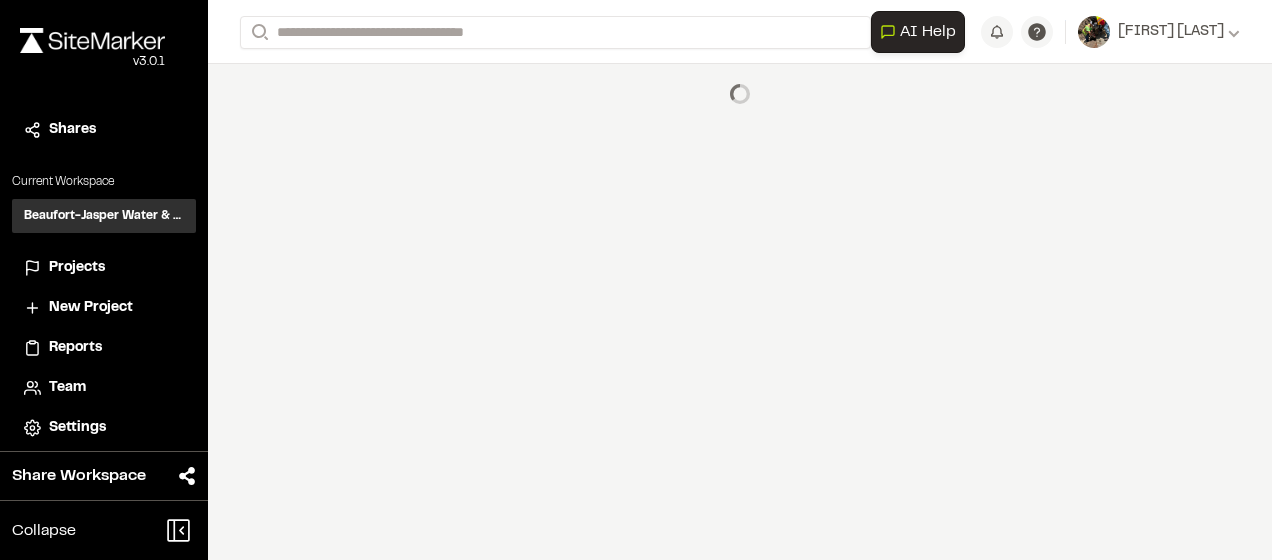 scroll, scrollTop: 0, scrollLeft: 0, axis: both 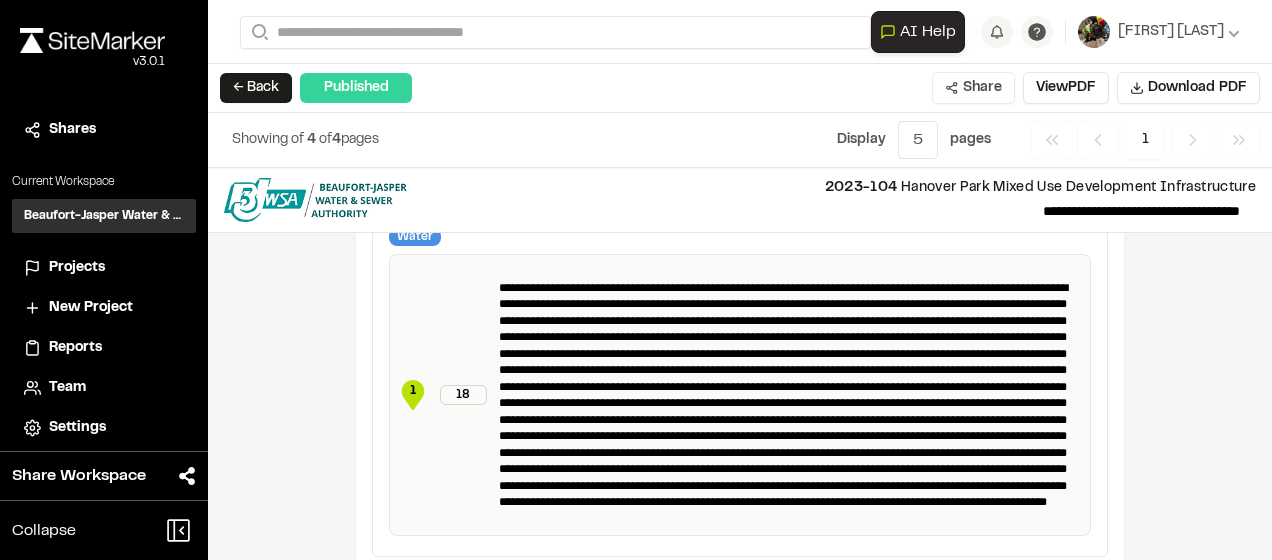 click on "Share" at bounding box center (973, 88) 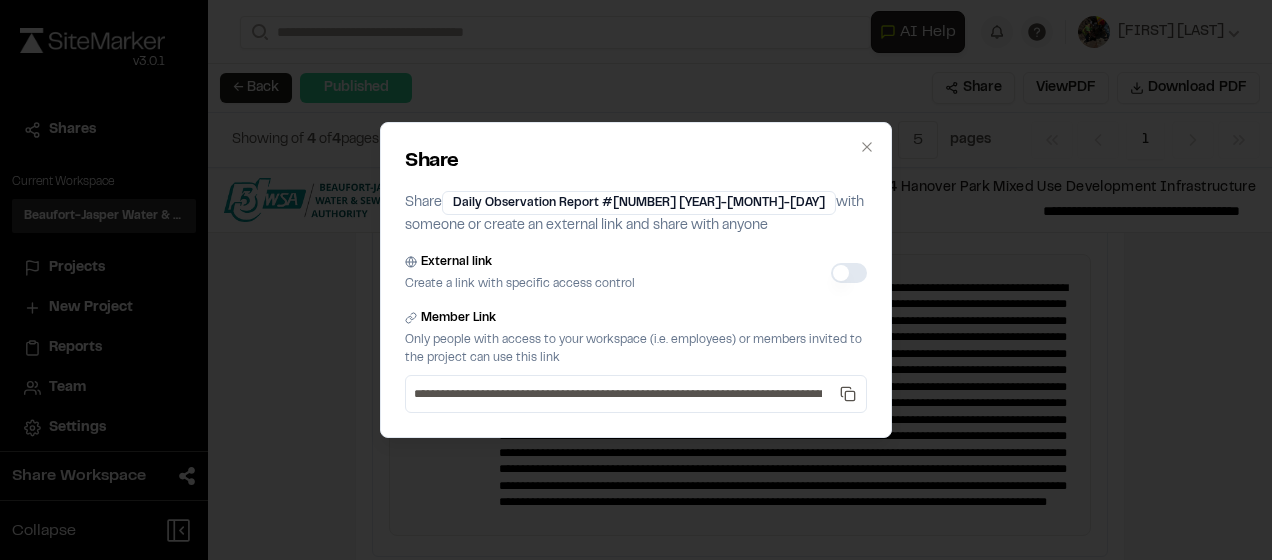 click on "External link" at bounding box center [849, 273] 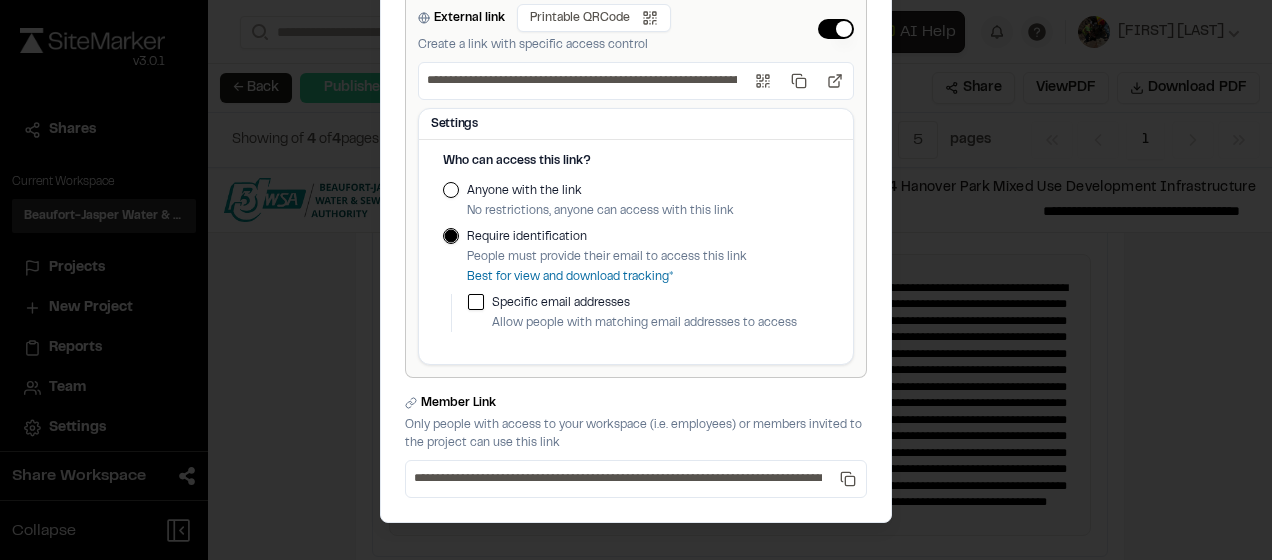 scroll, scrollTop: 0, scrollLeft: 0, axis: both 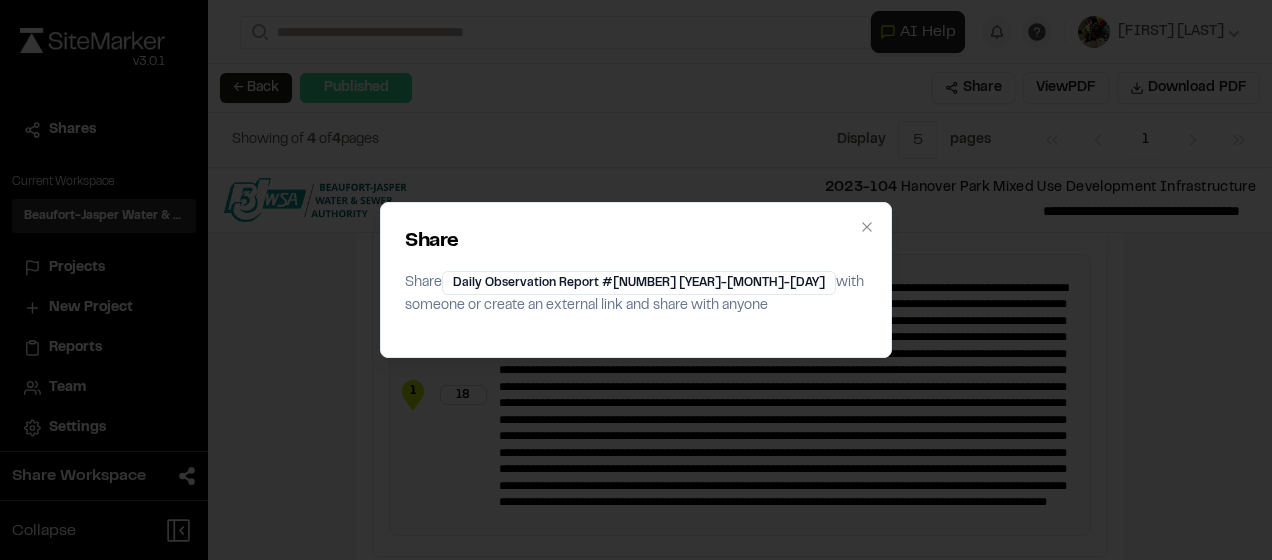click on "Share Share  Daily Observation Report #[NUMBER] [YEAR]-[MONTH]-[DAY]  with someone or create an external link and share with anyone Close" at bounding box center [636, 280] 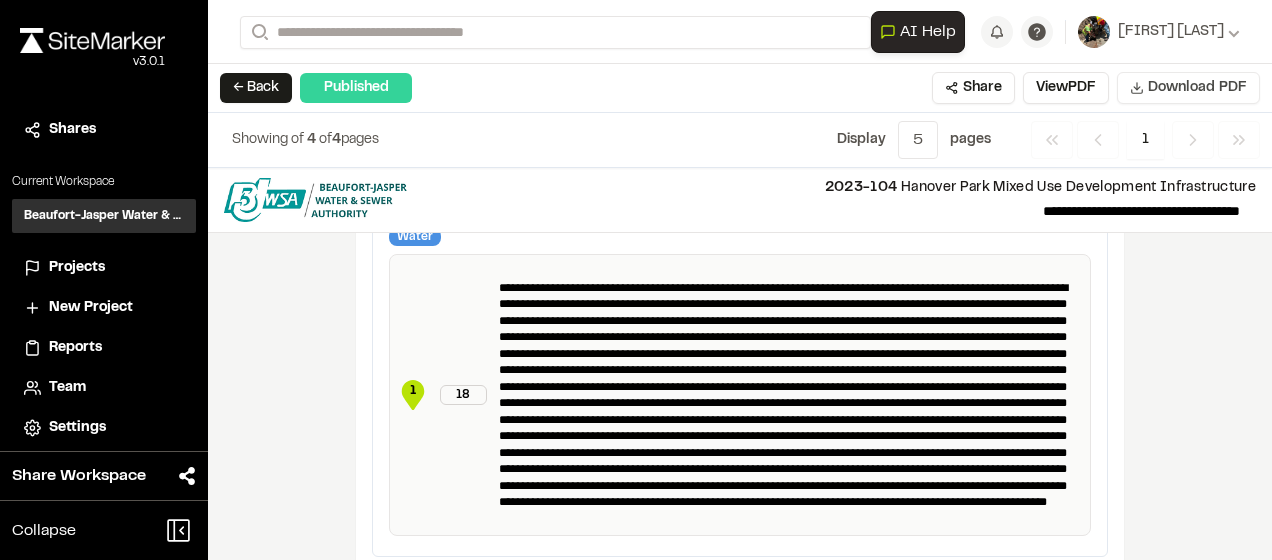 click on "Download PDF" at bounding box center [1197, 88] 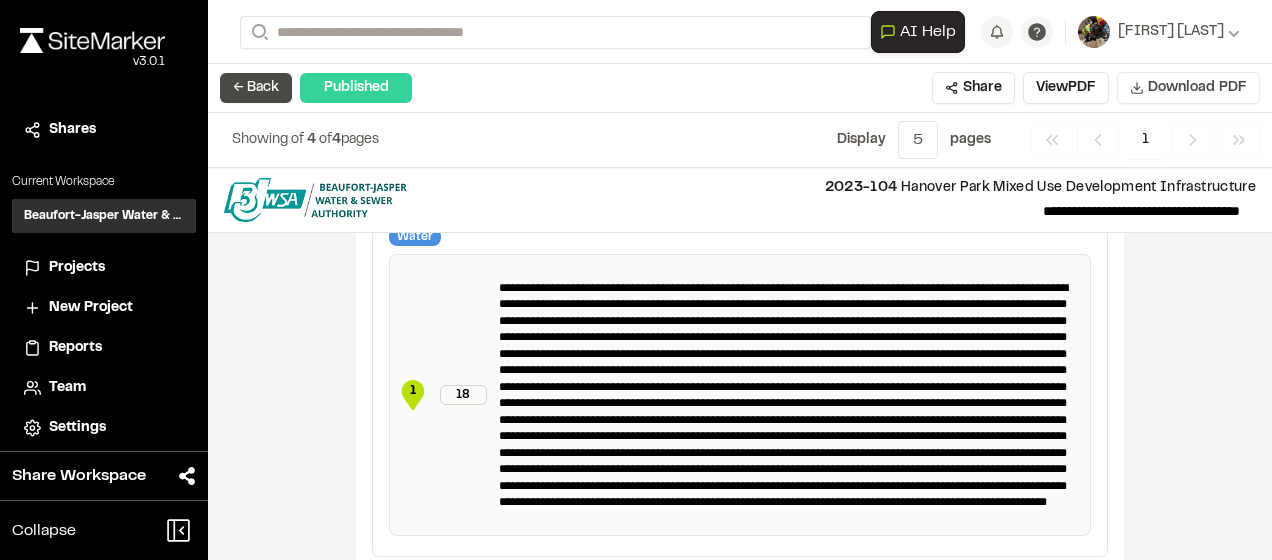 click on "← Back" at bounding box center (256, 88) 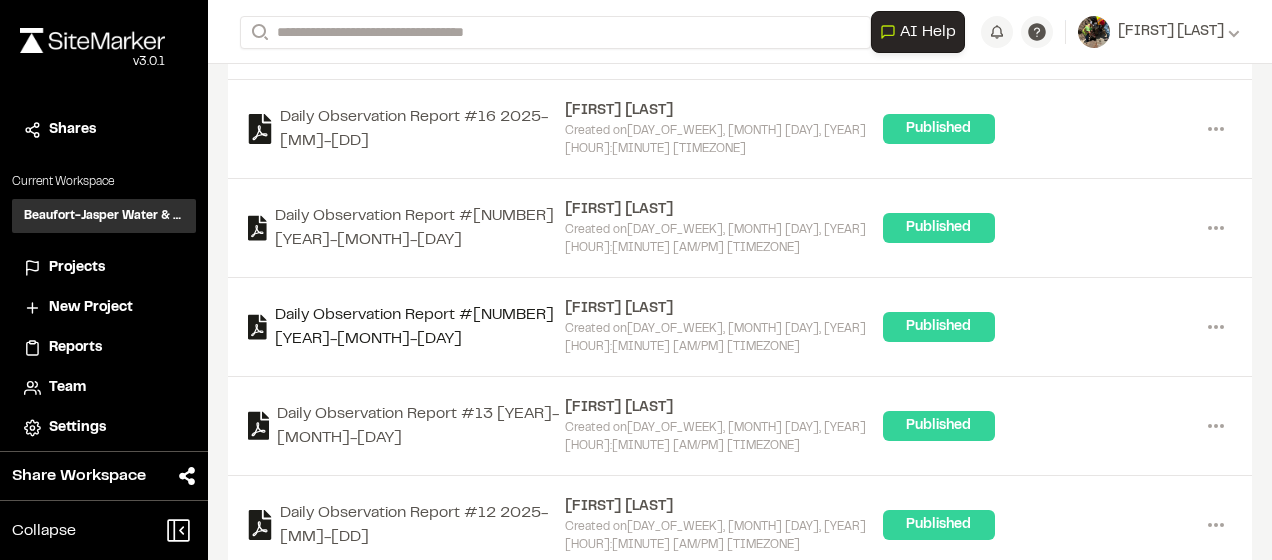 scroll, scrollTop: 1670, scrollLeft: 0, axis: vertical 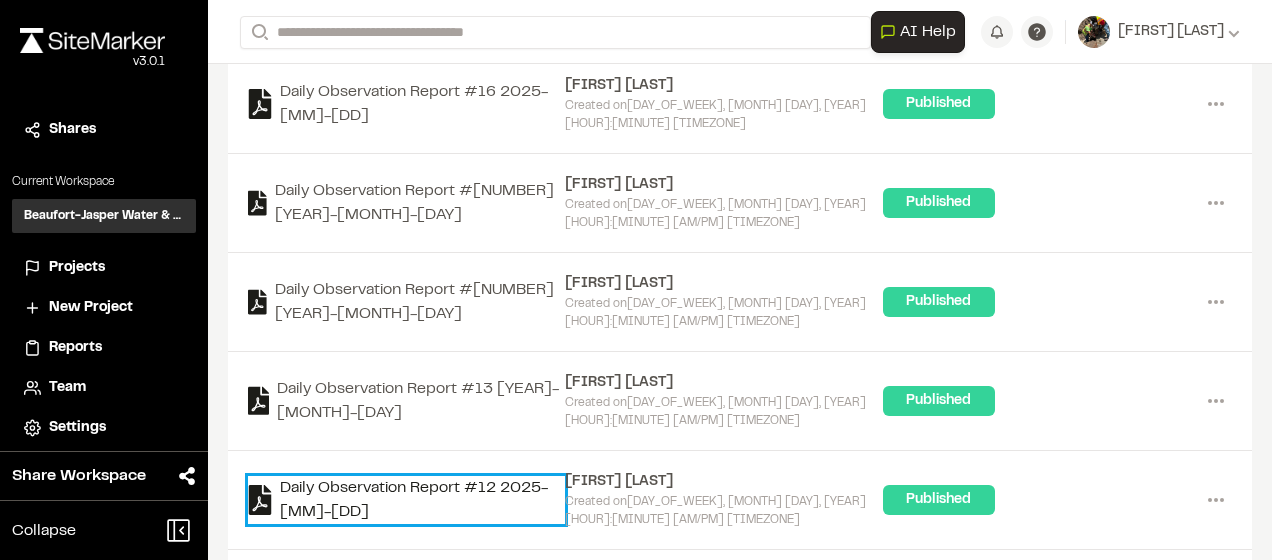 click on "Daily Observation Report #12 2025-[MM]-[DD]" at bounding box center (406, 500) 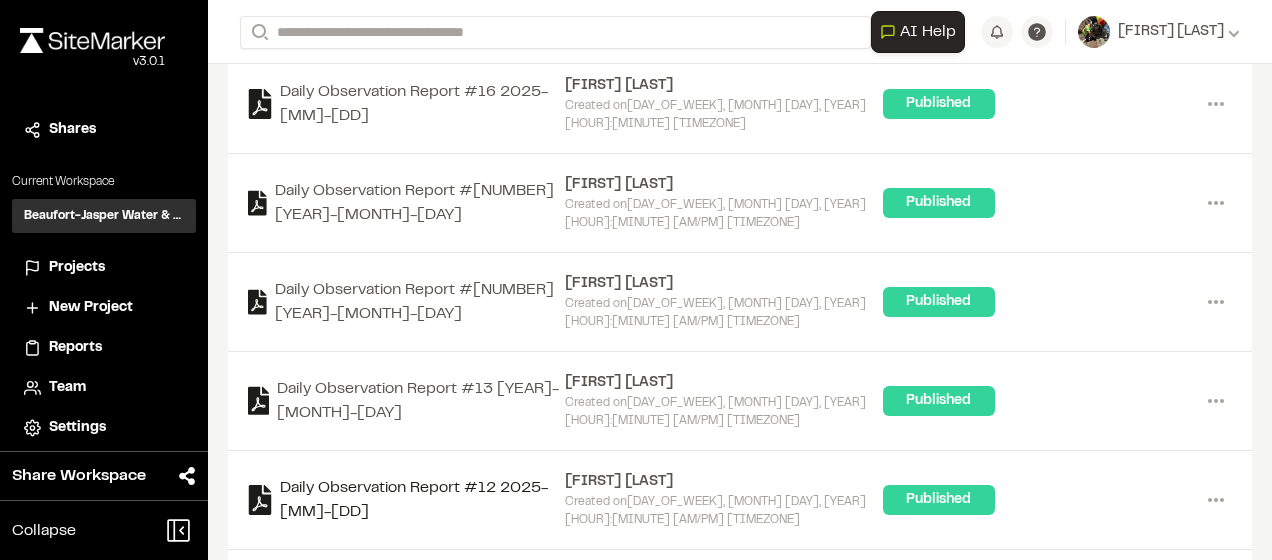 scroll, scrollTop: 0, scrollLeft: 0, axis: both 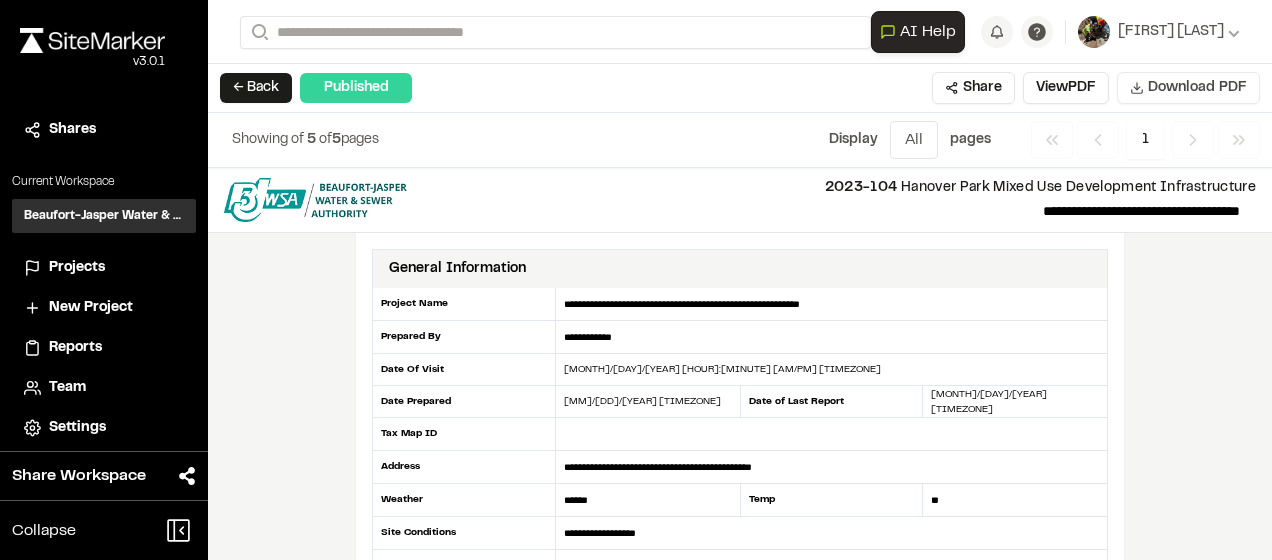 click on "Download PDF" at bounding box center [1197, 88] 